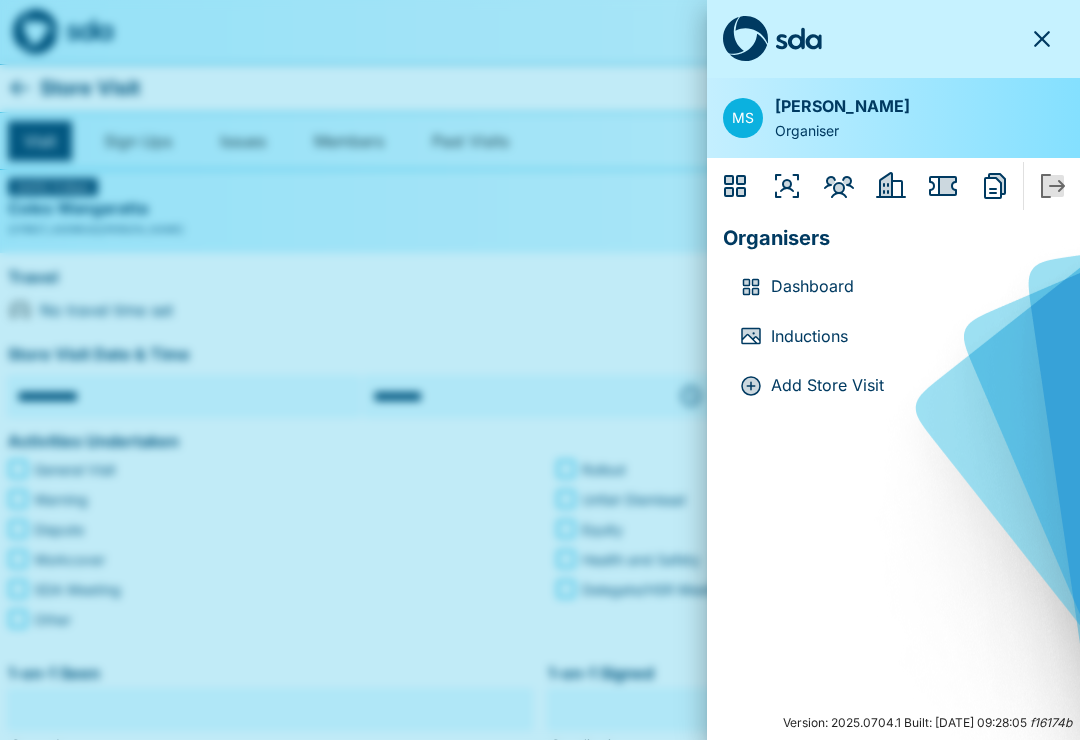 scroll, scrollTop: 0, scrollLeft: 0, axis: both 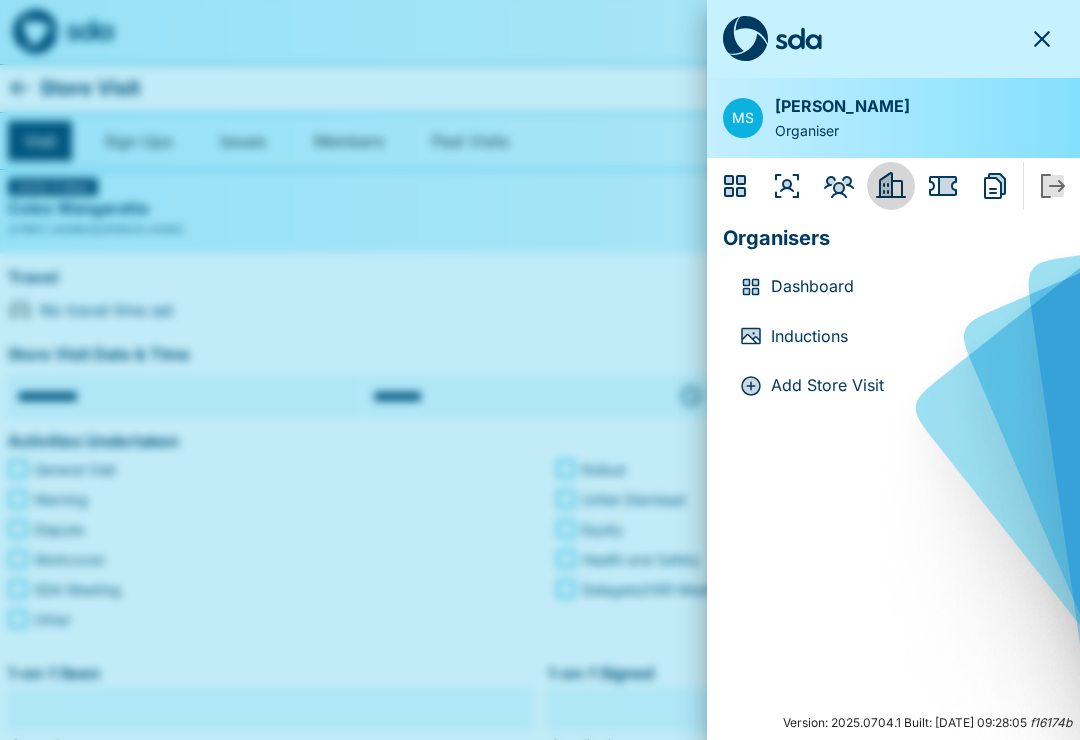 click 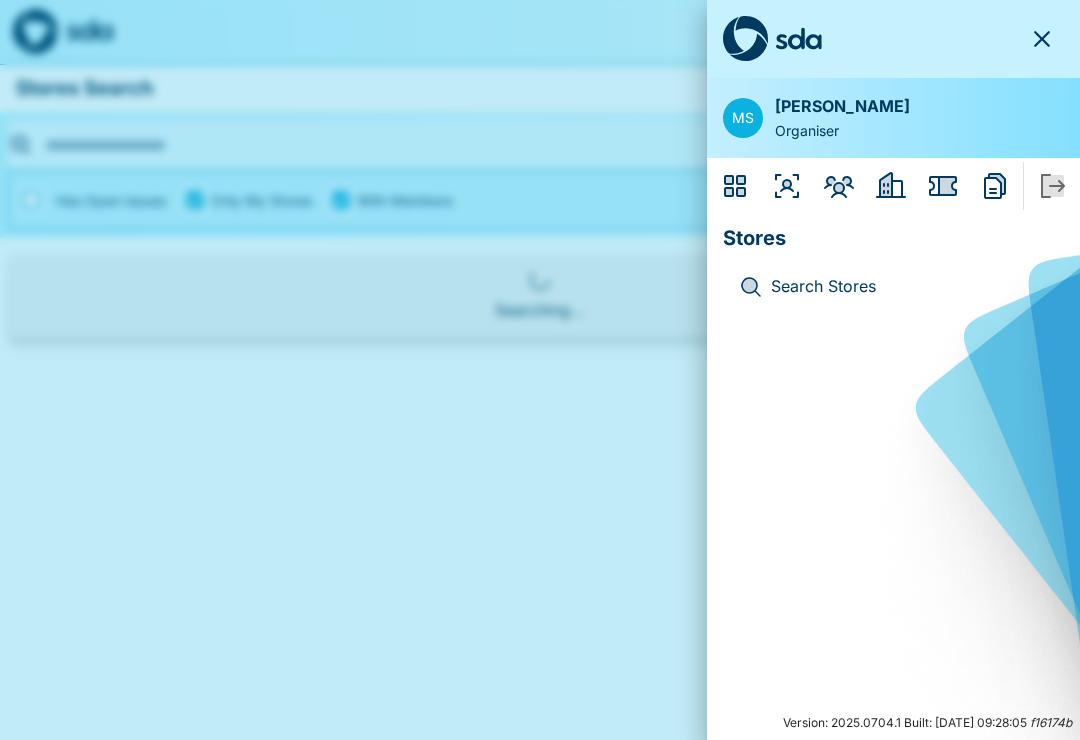 click on "Search Stores" at bounding box center (893, 287) 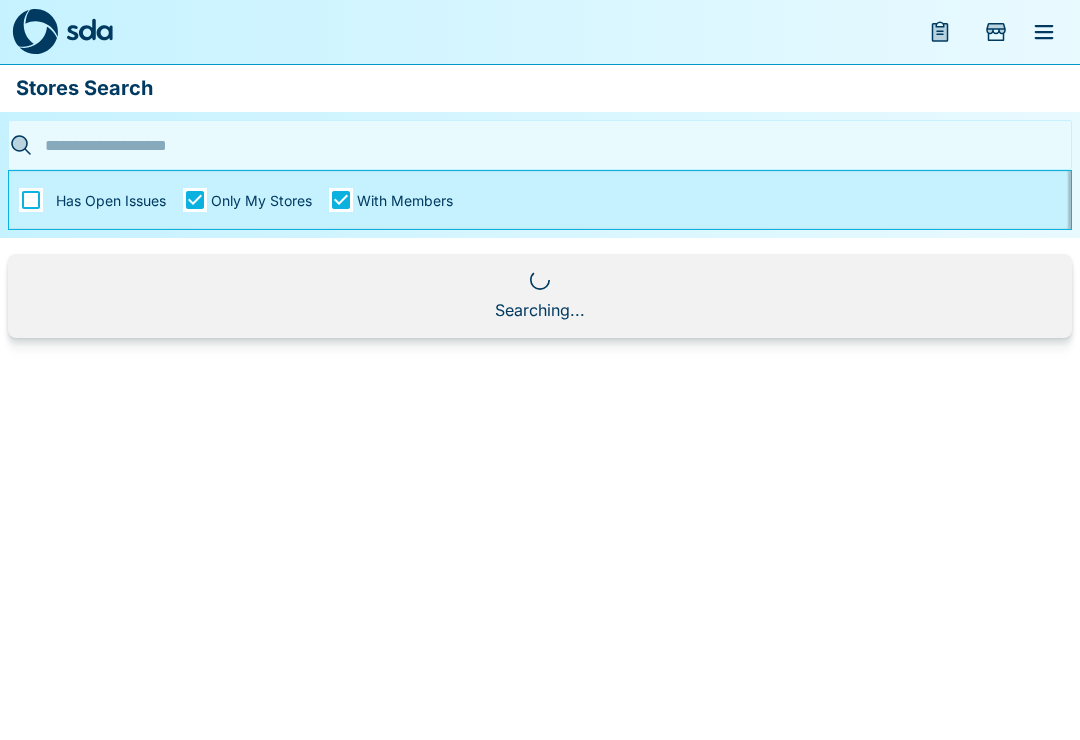click at bounding box center [534, 145] 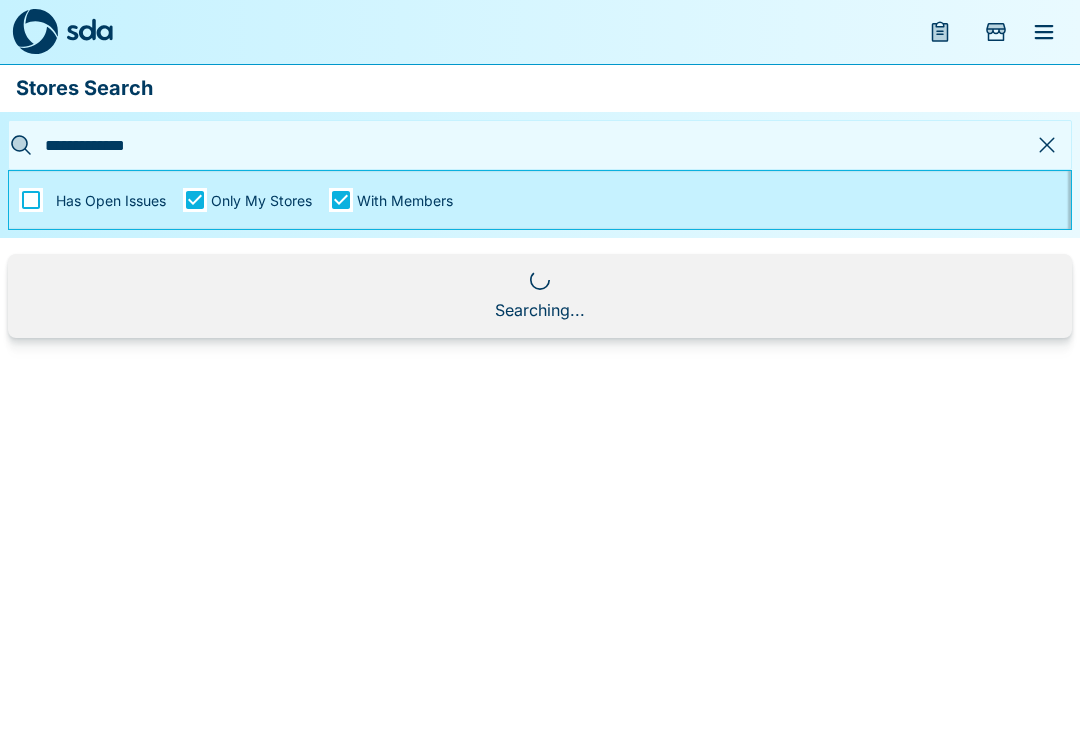 type on "**********" 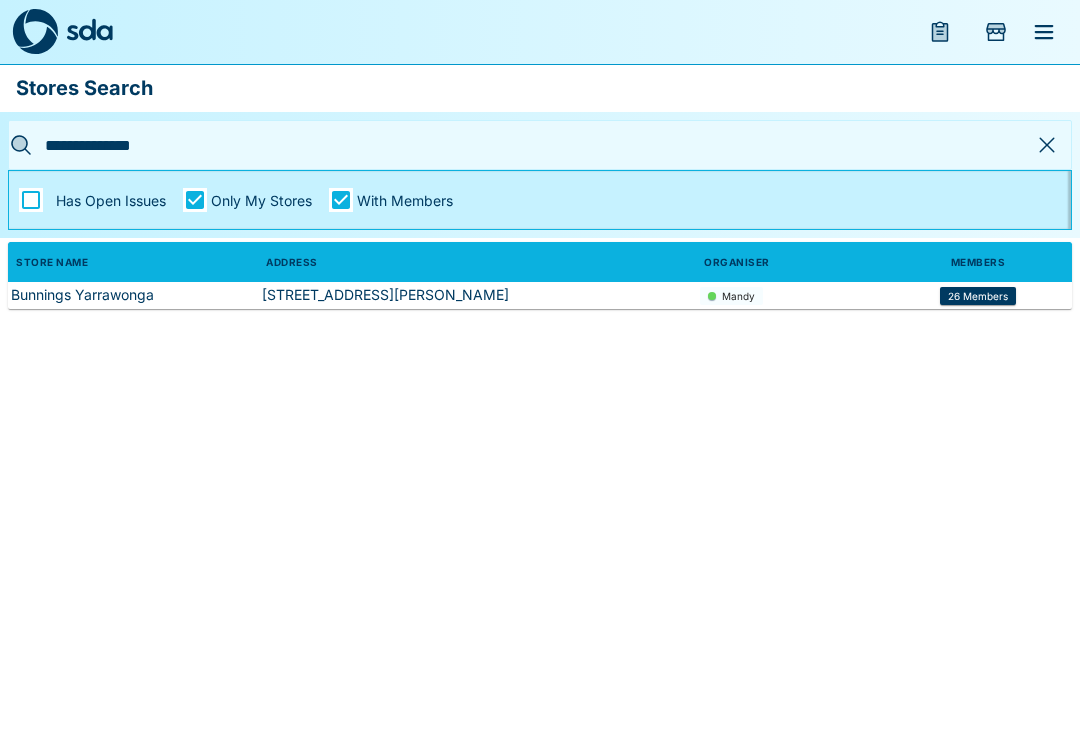 click on "26 Members" at bounding box center (978, 295) 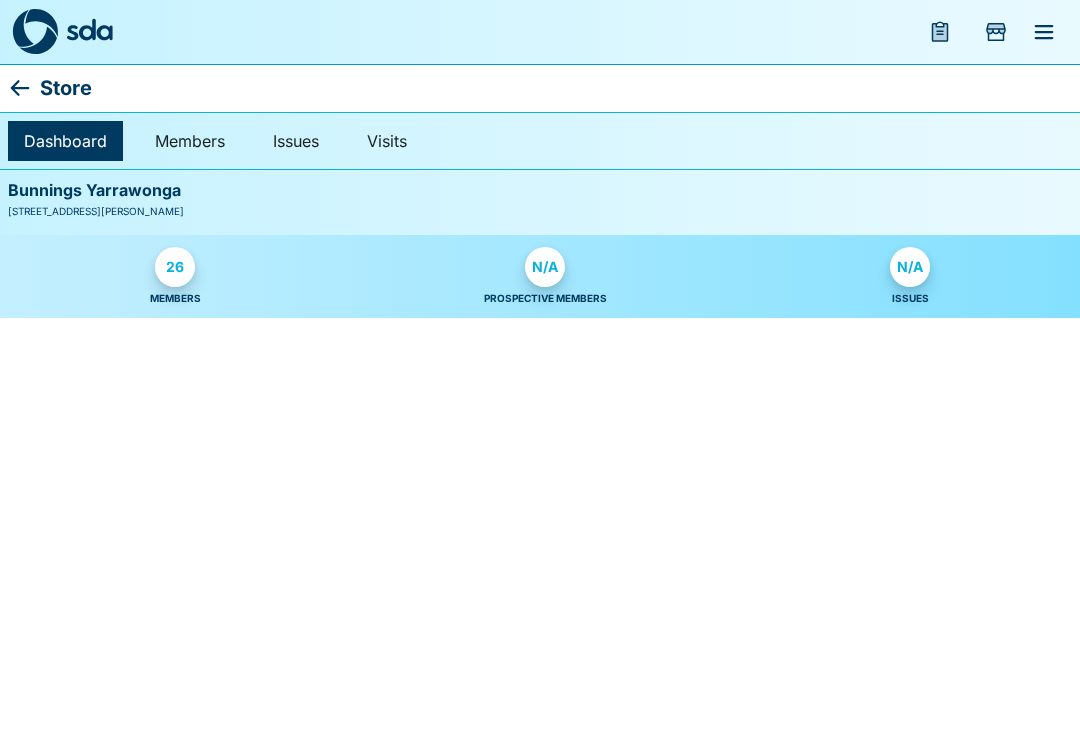 click 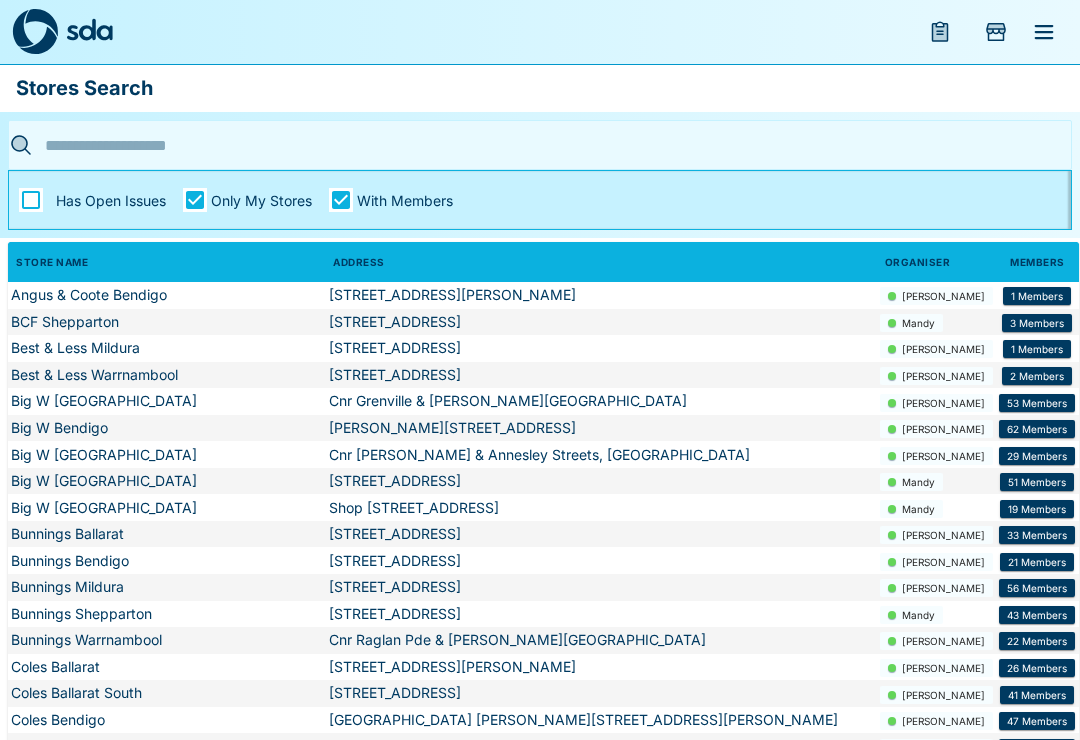click at bounding box center [35, 32] 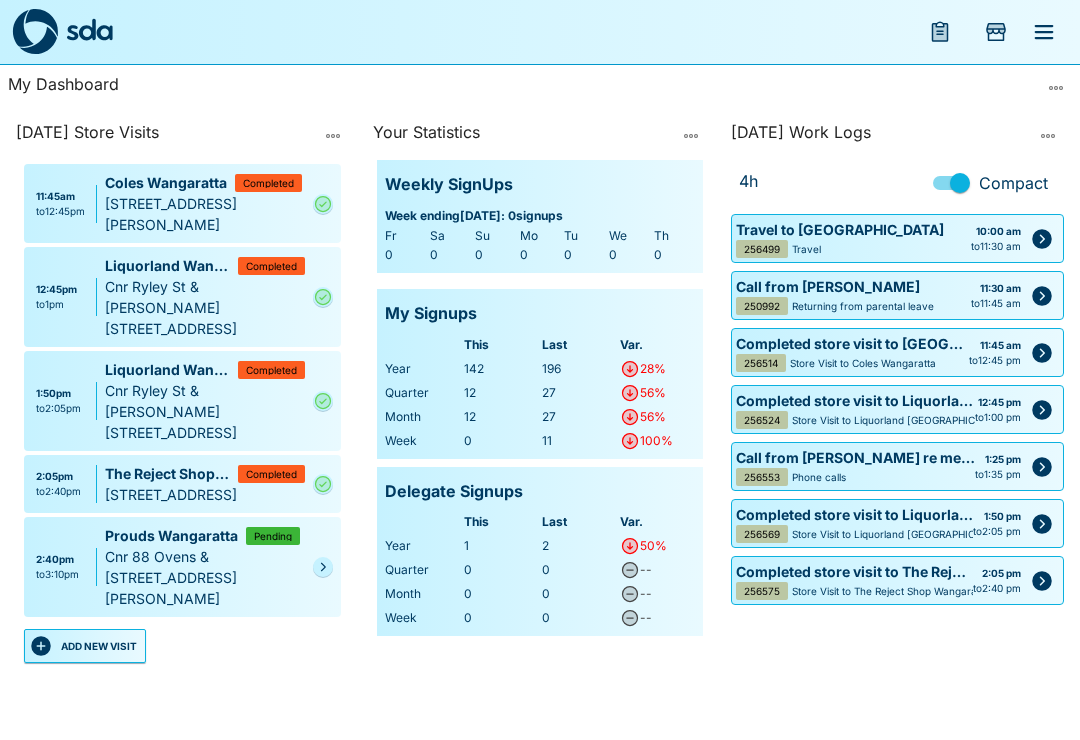 click on "ADD NEW VISIT" at bounding box center [85, 646] 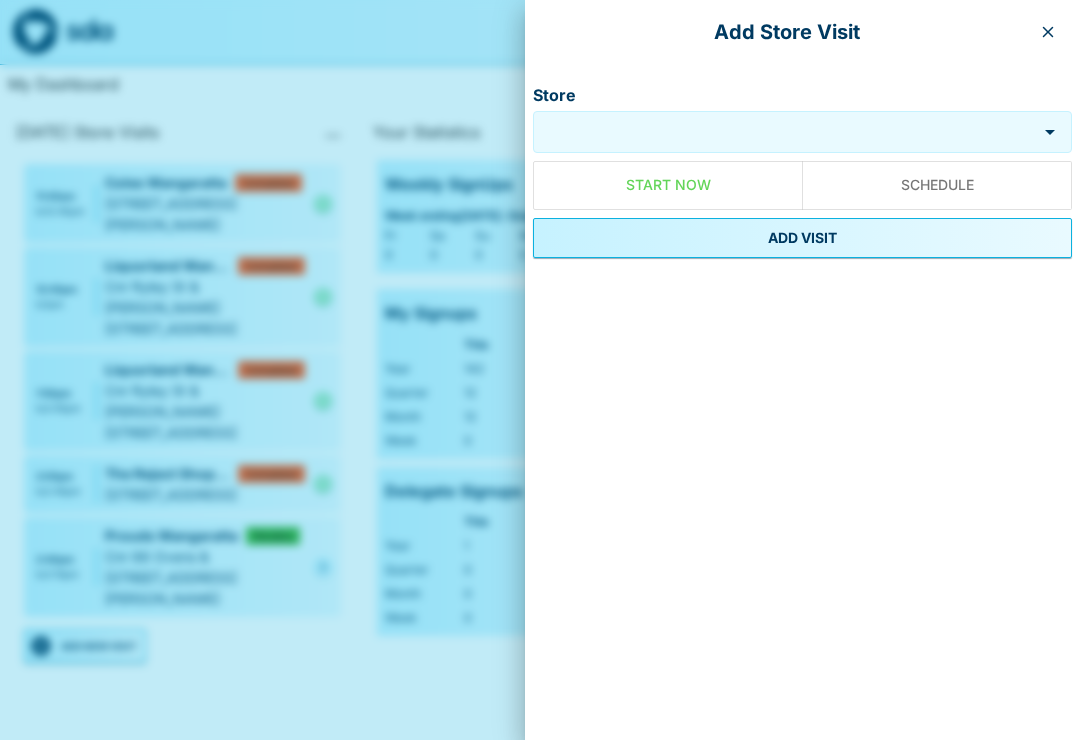 click on "Store" at bounding box center (787, 131) 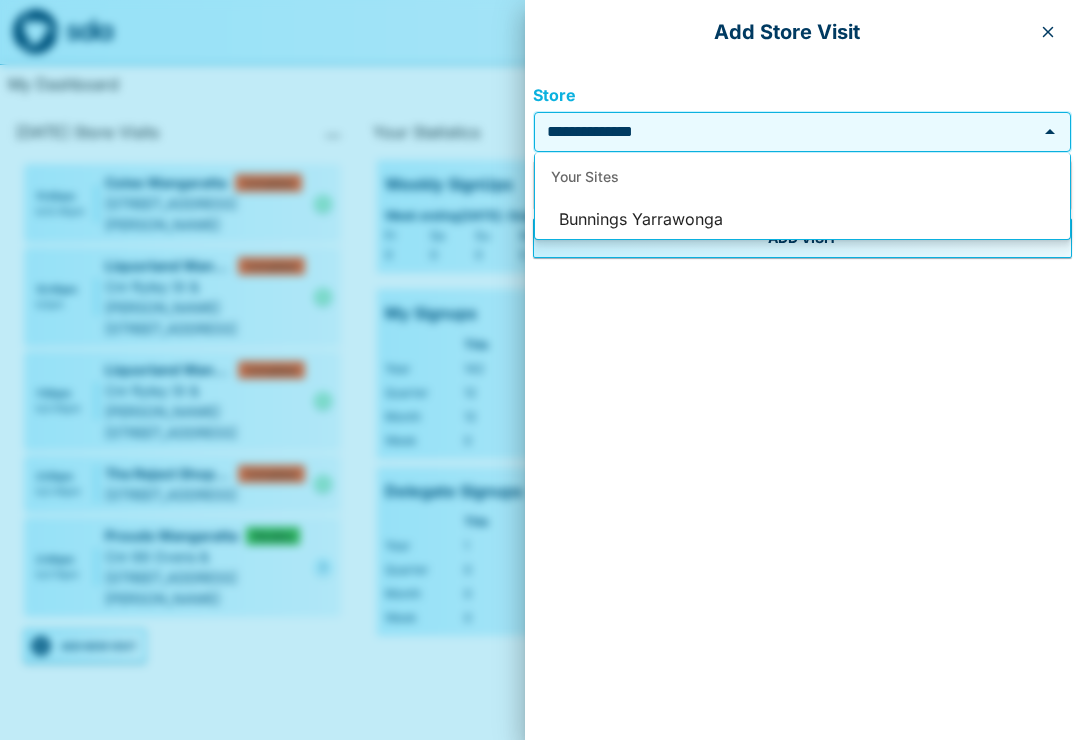 click on "Bunnings Yarrawonga" at bounding box center [802, 220] 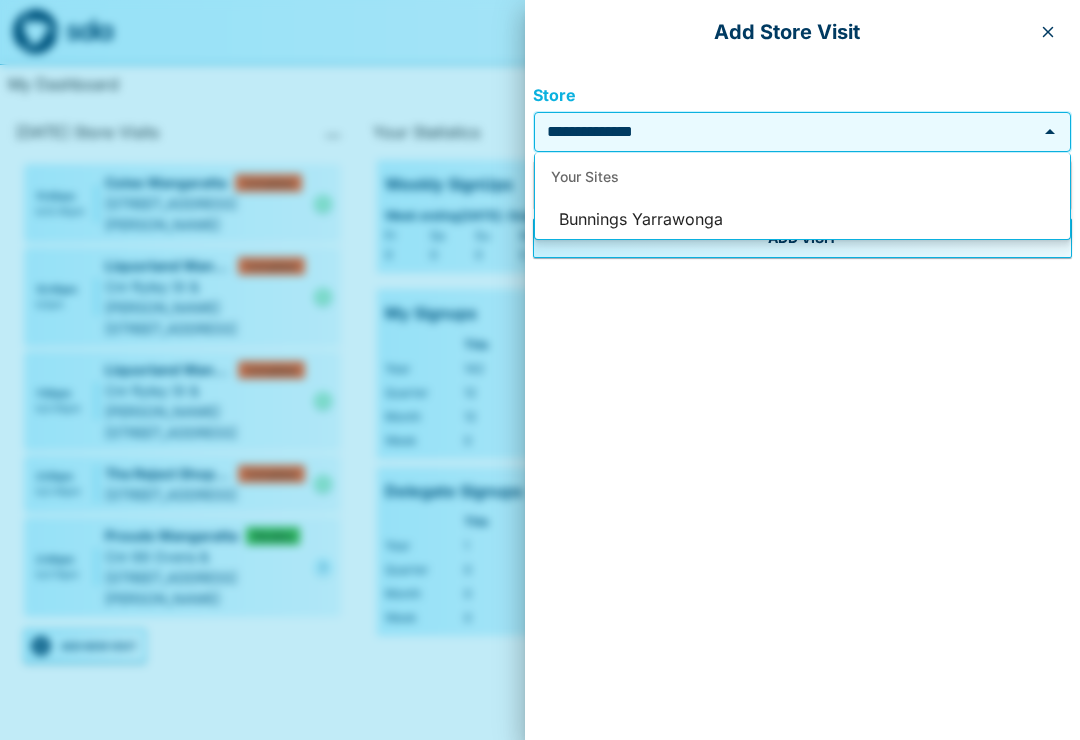 type on "**********" 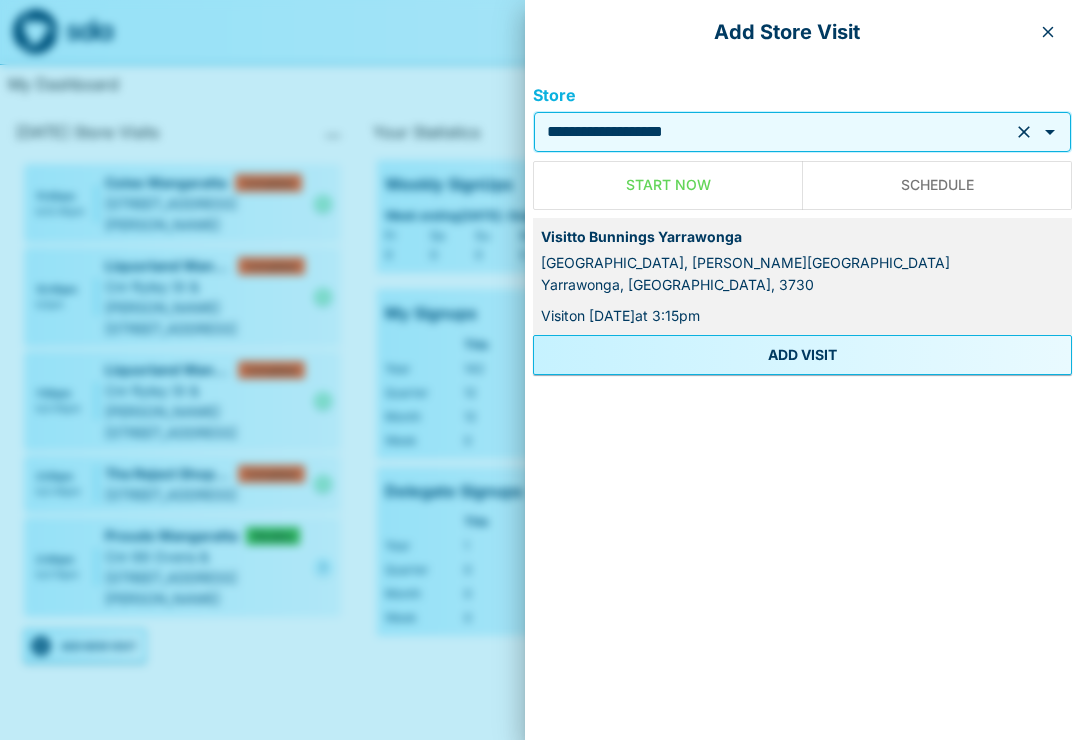 click on "ADD VISIT" at bounding box center (802, 355) 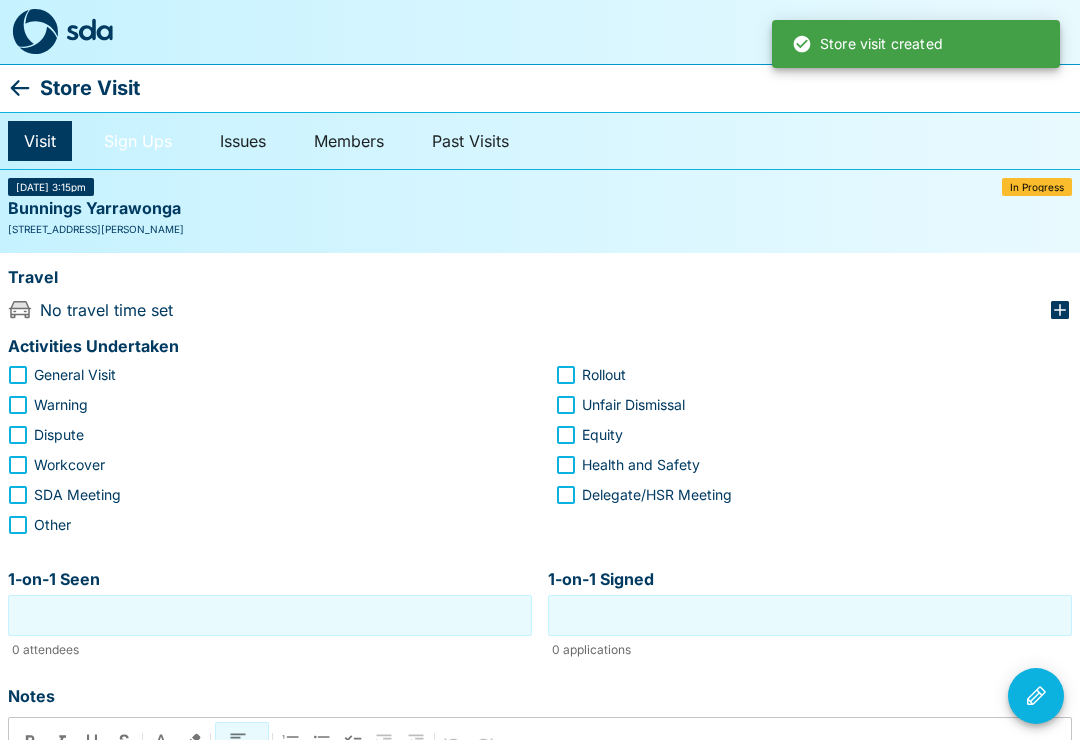 click on "Sign Ups" at bounding box center [138, 141] 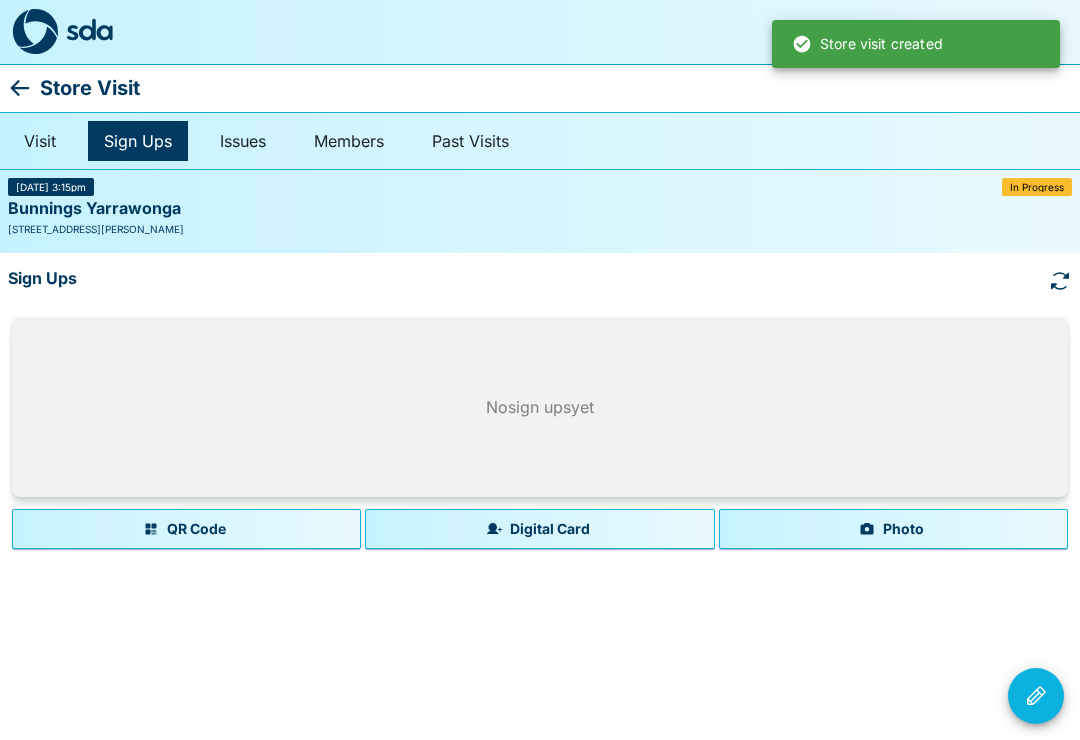 click 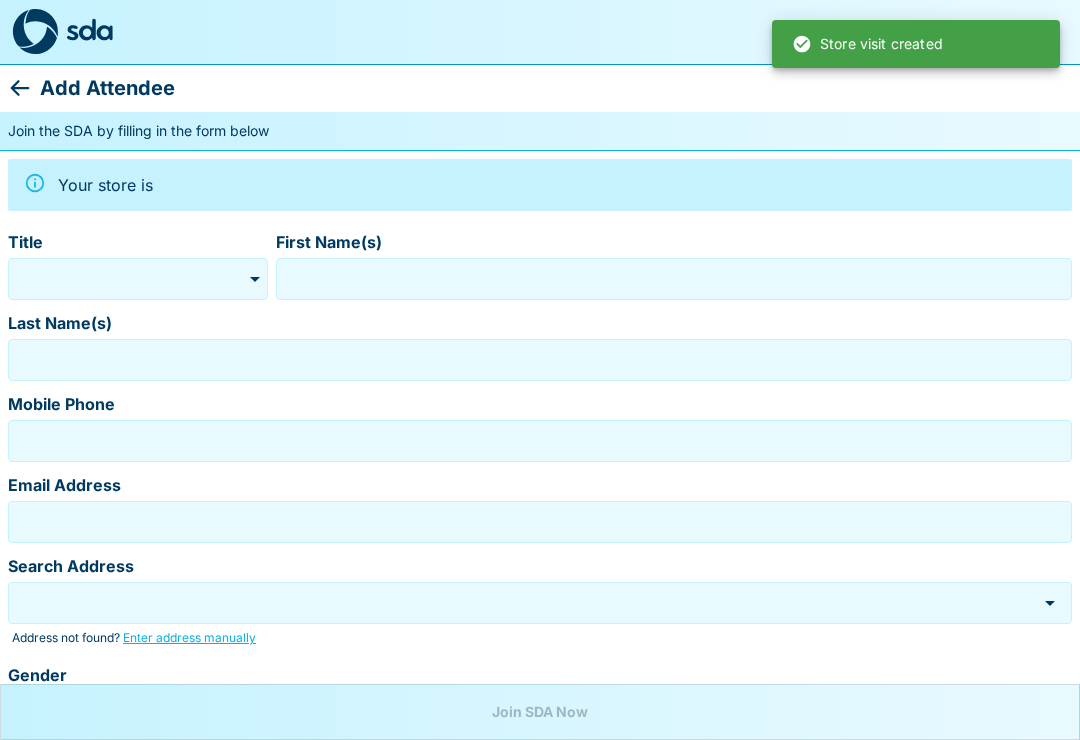 type on "*******" 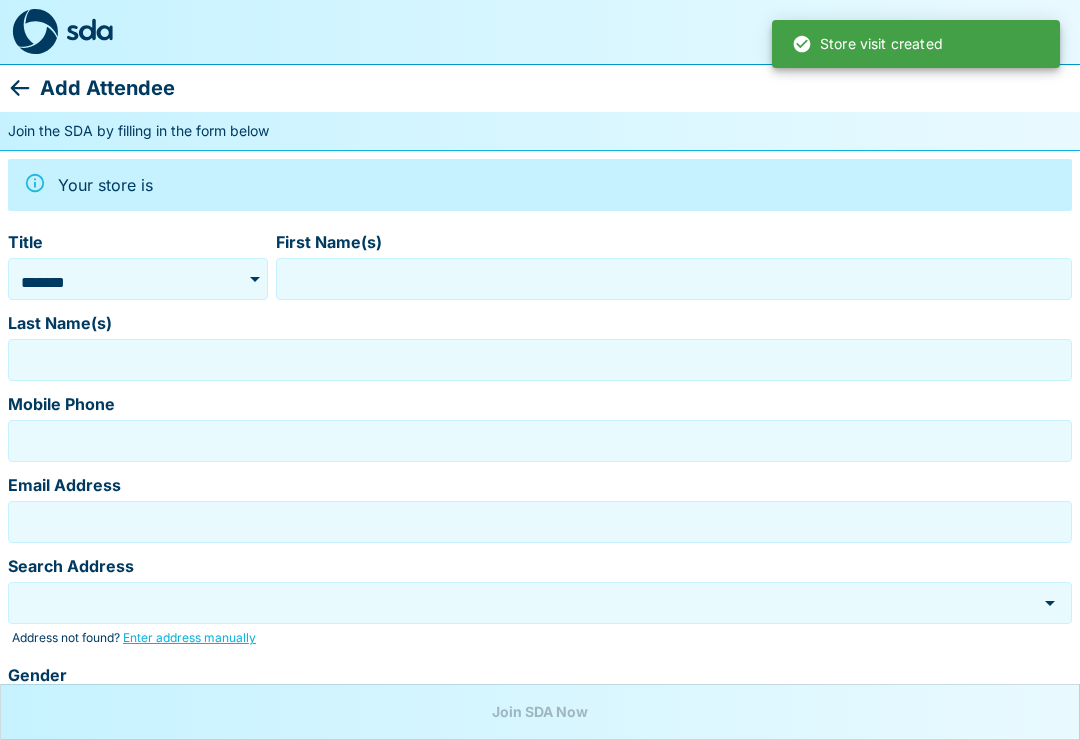 type on "**********" 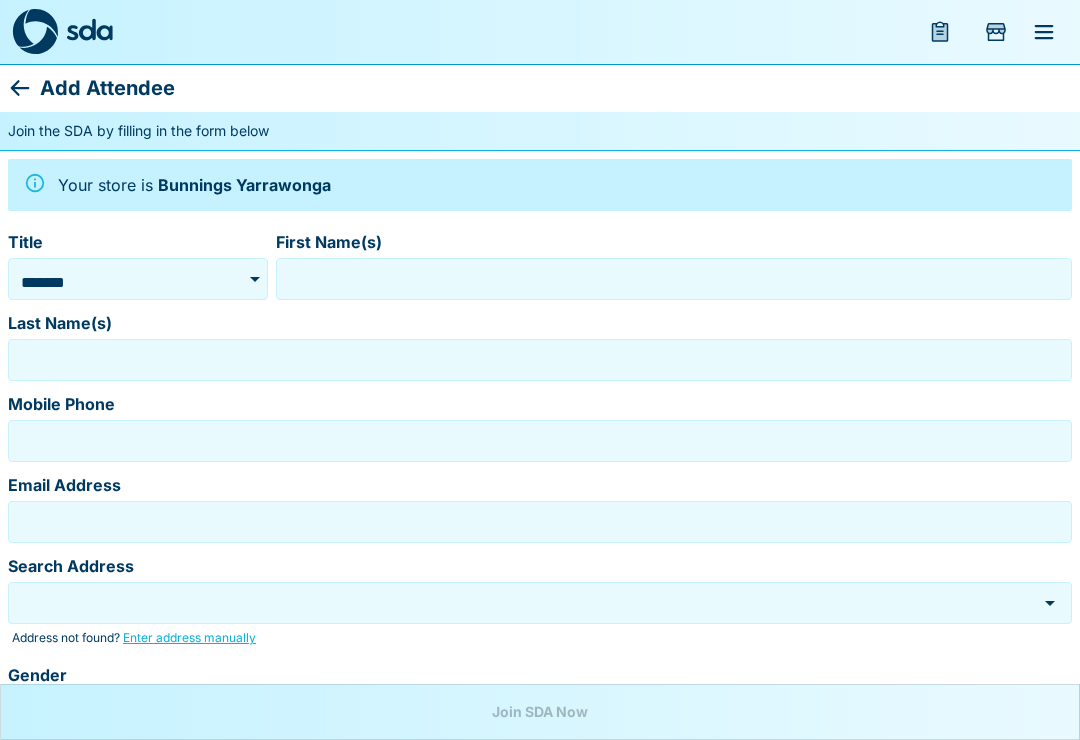 click 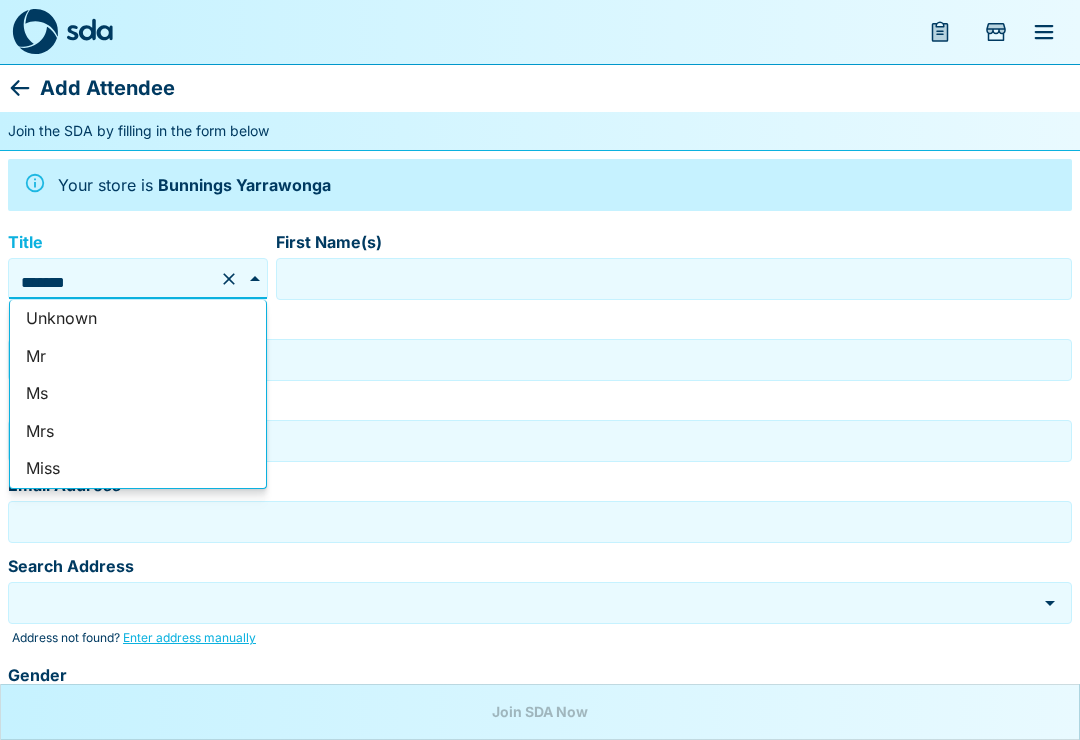 click on "Ms" at bounding box center [138, 394] 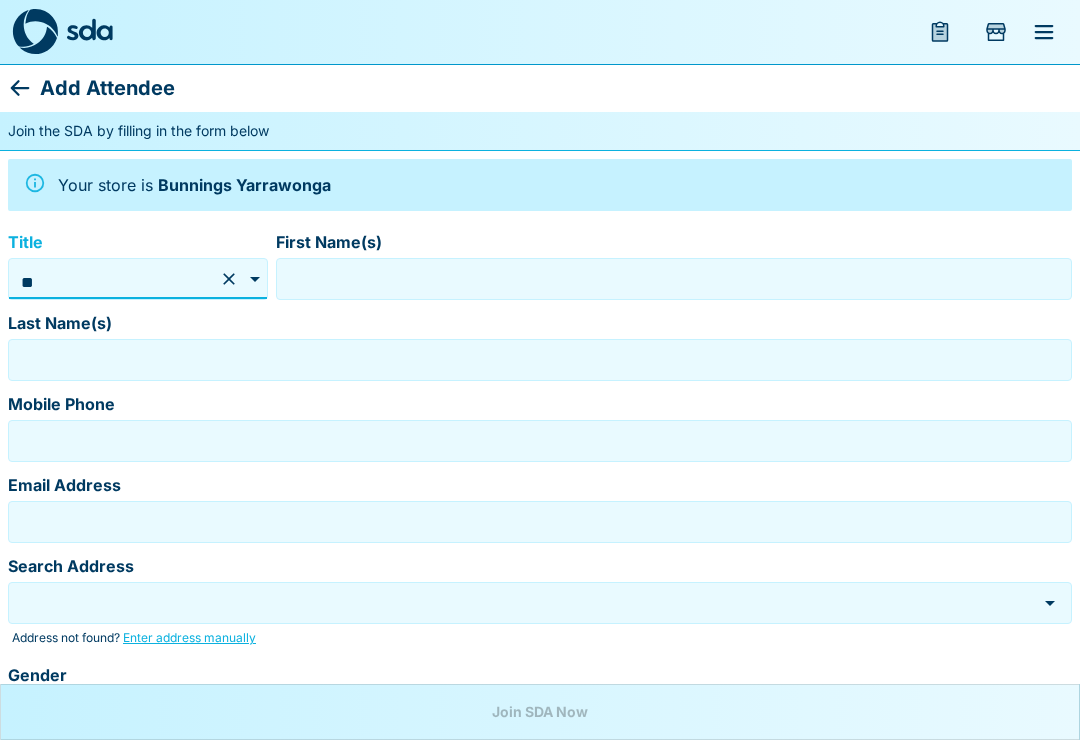 click on "First Name(s)" at bounding box center [674, 279] 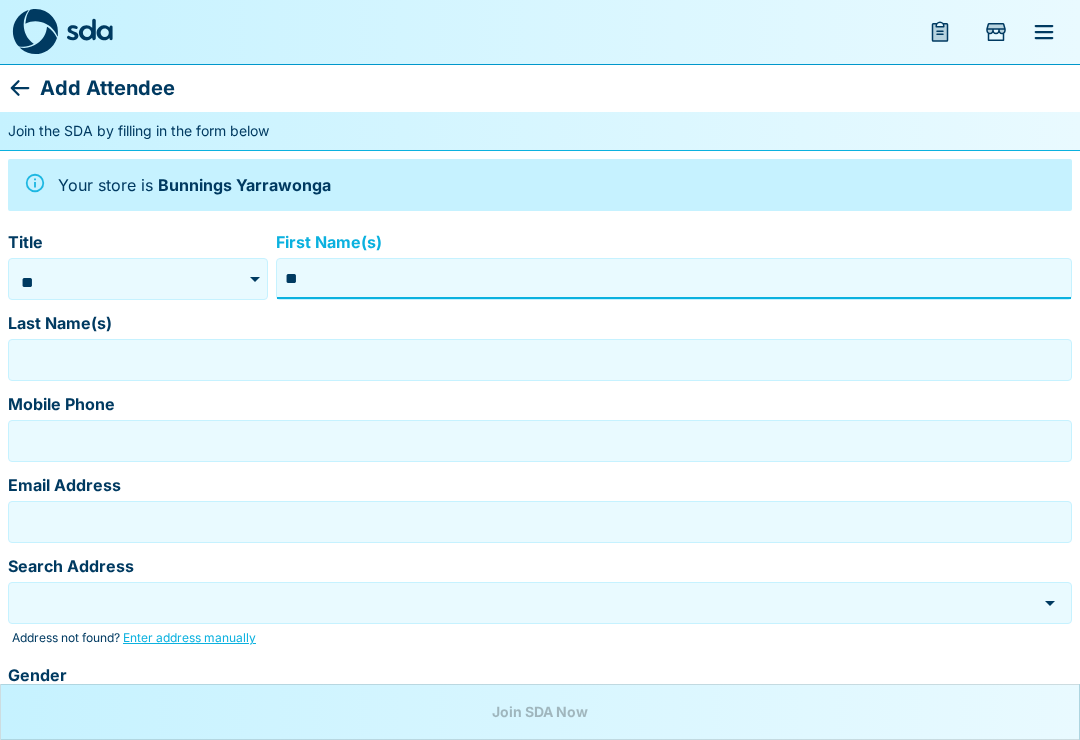 type on "*" 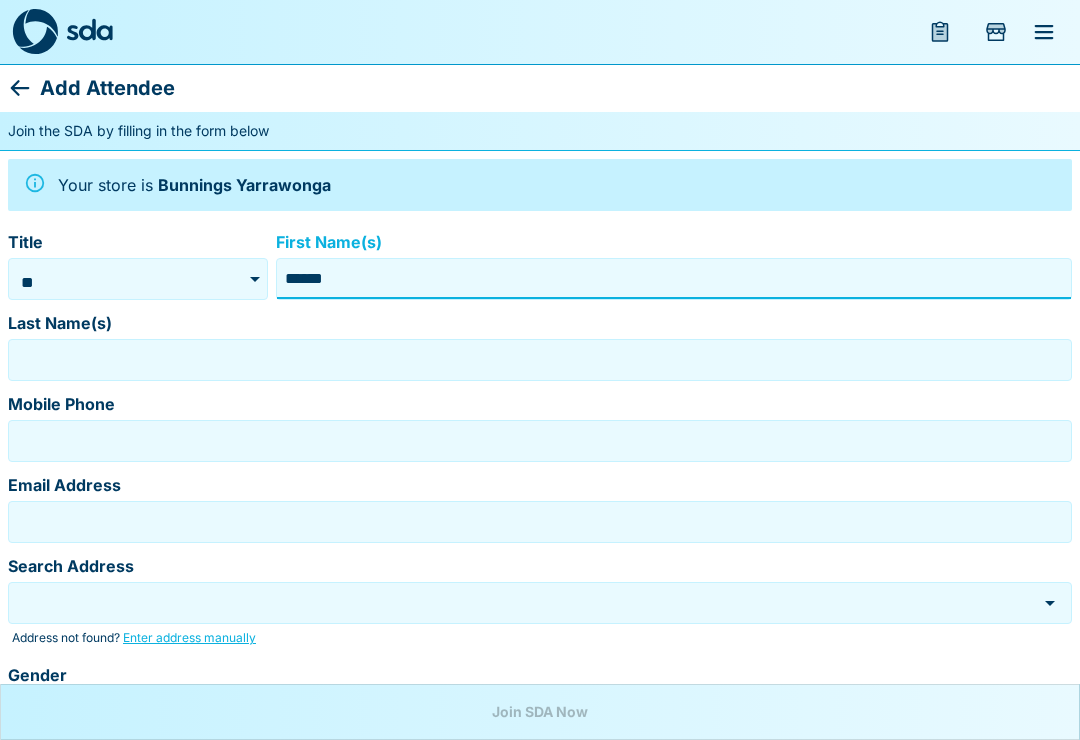 type on "******" 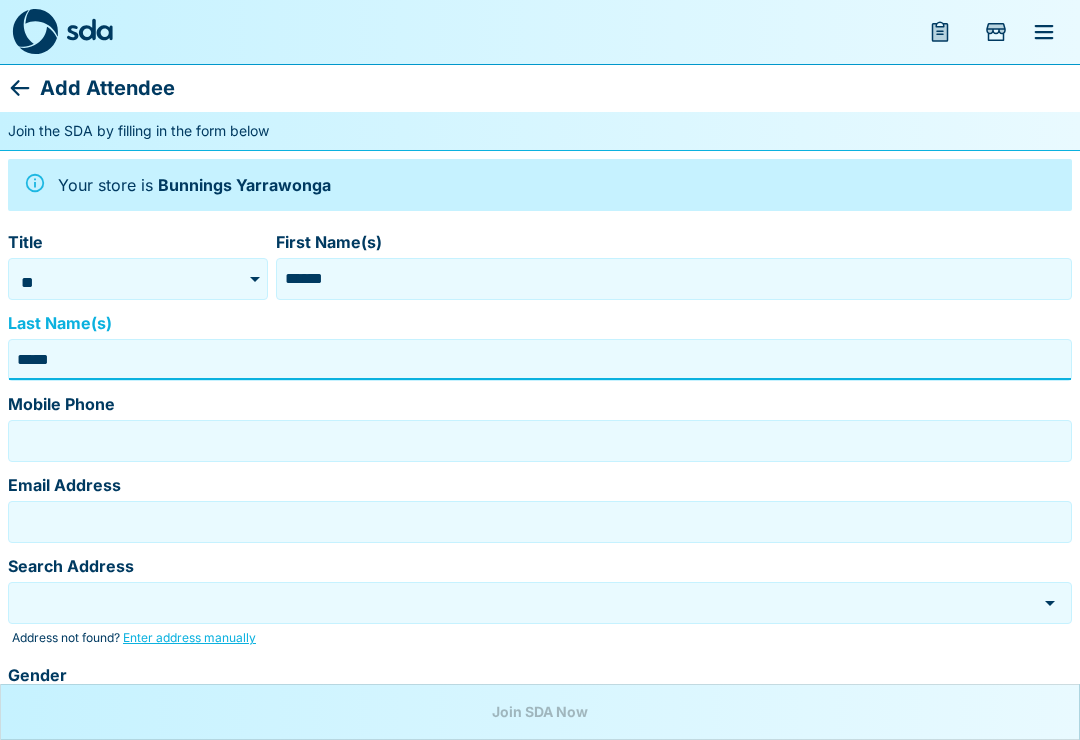 type on "*****" 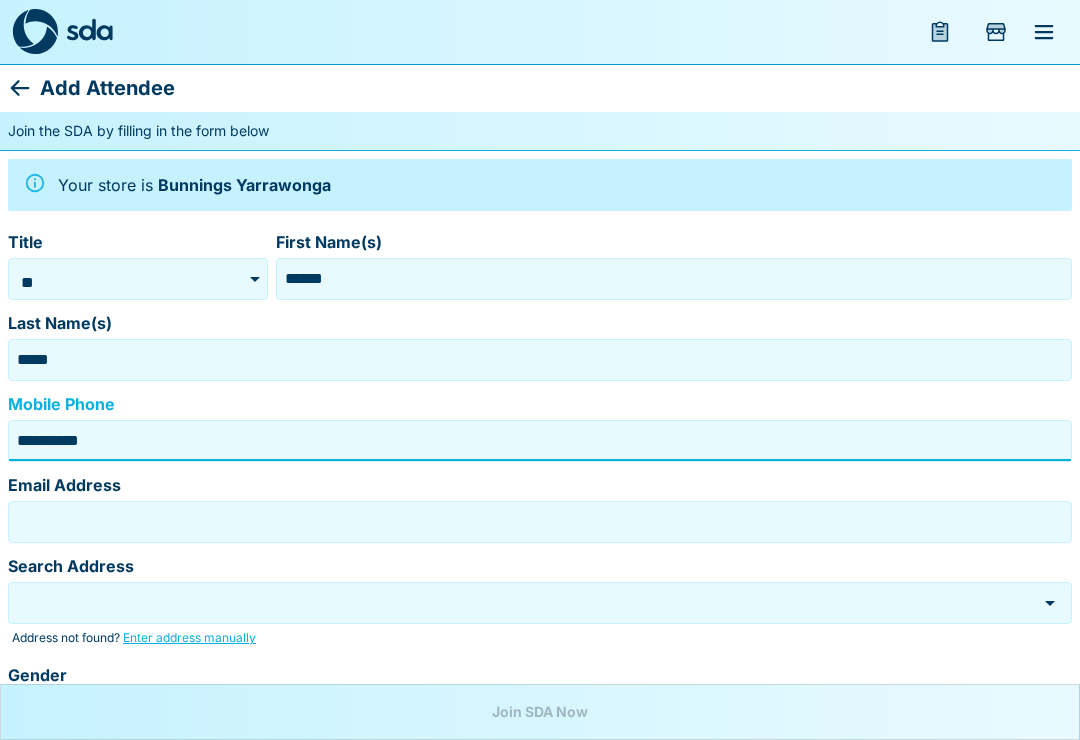 click on "Email Address" at bounding box center (540, 522) 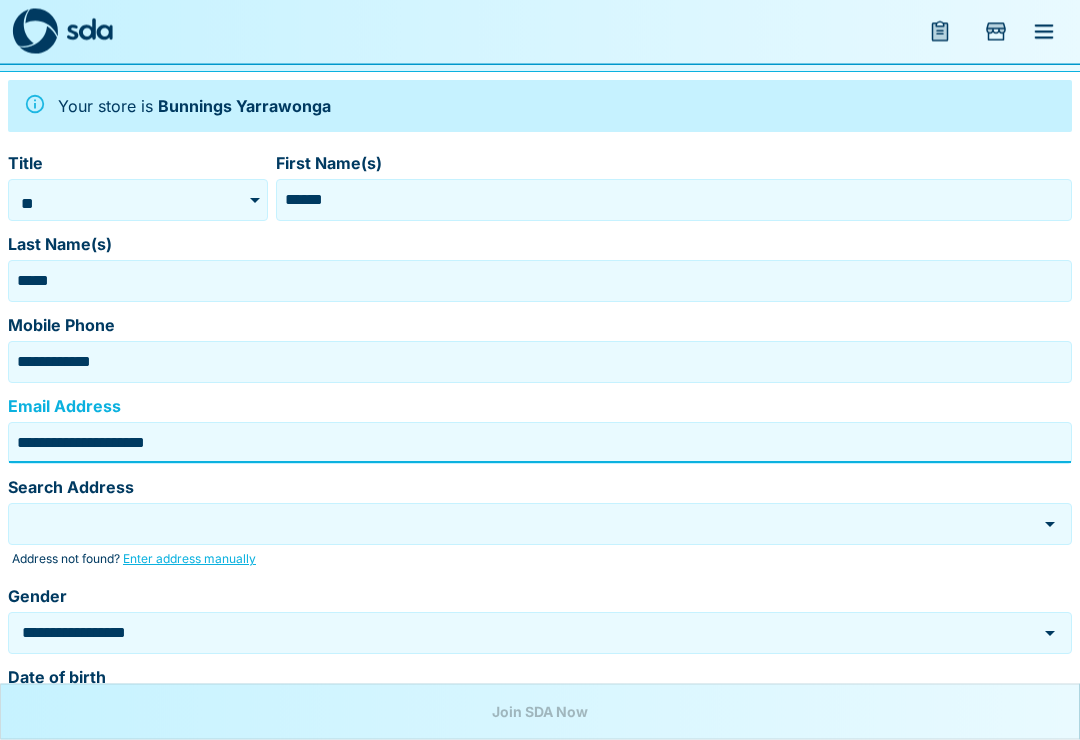 scroll, scrollTop: 79, scrollLeft: 0, axis: vertical 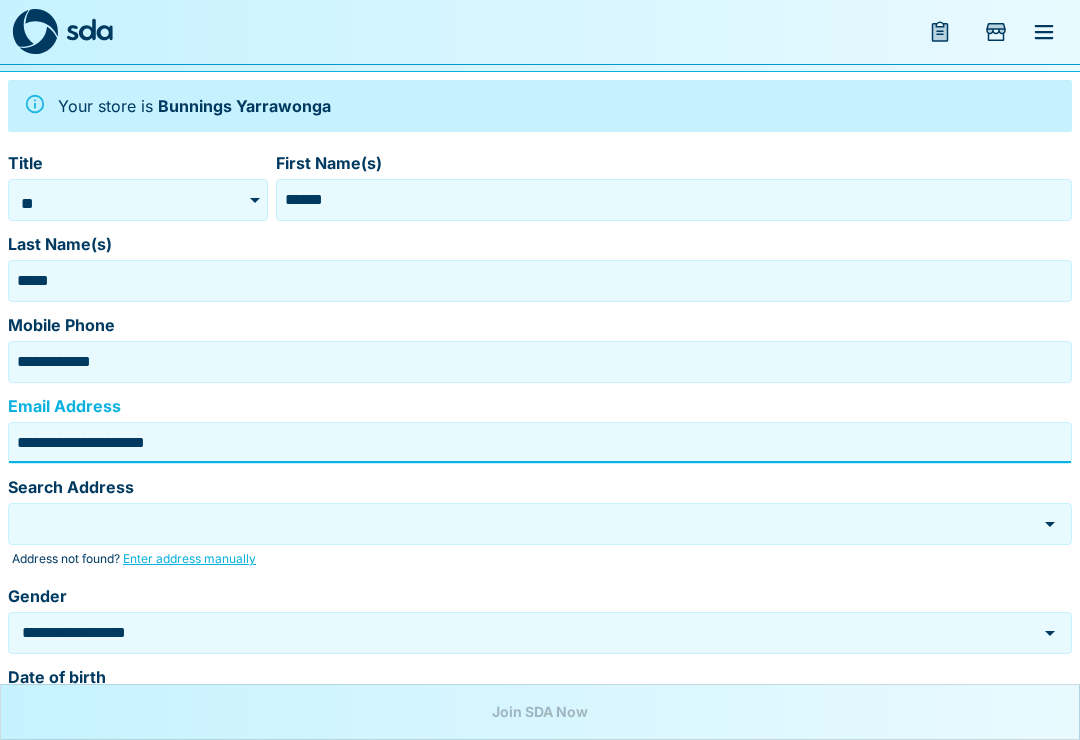 type on "**********" 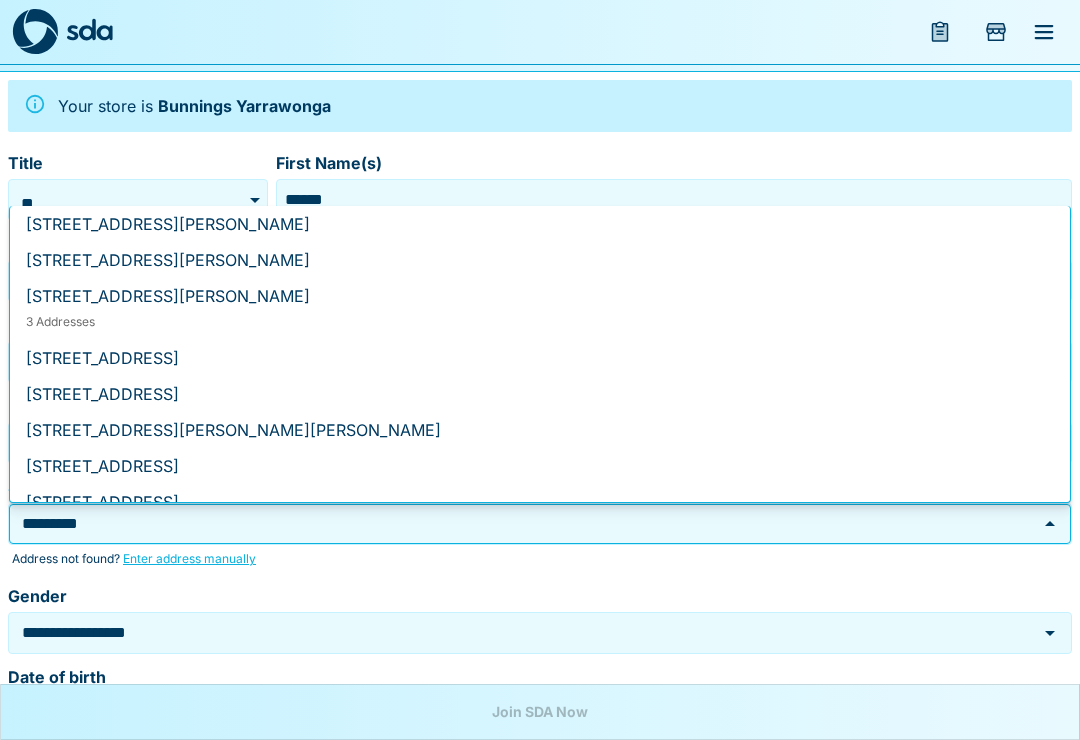 click on "[STREET_ADDRESS][PERSON_NAME]" at bounding box center (168, 224) 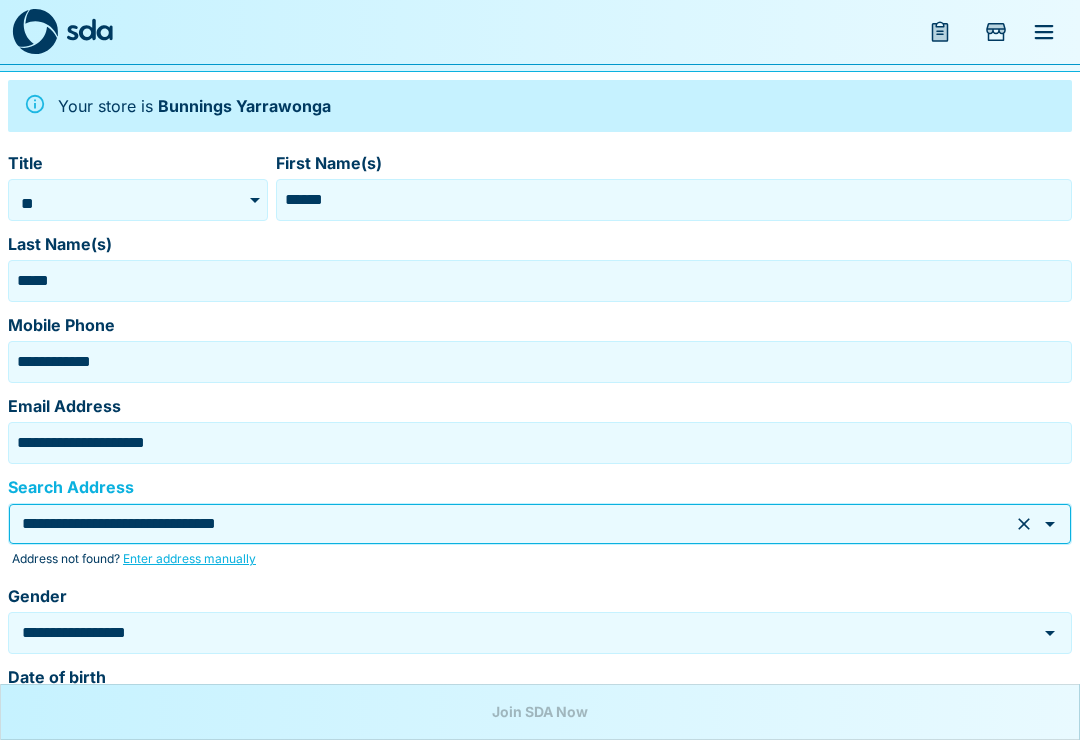 click on "**********" at bounding box center (512, 632) 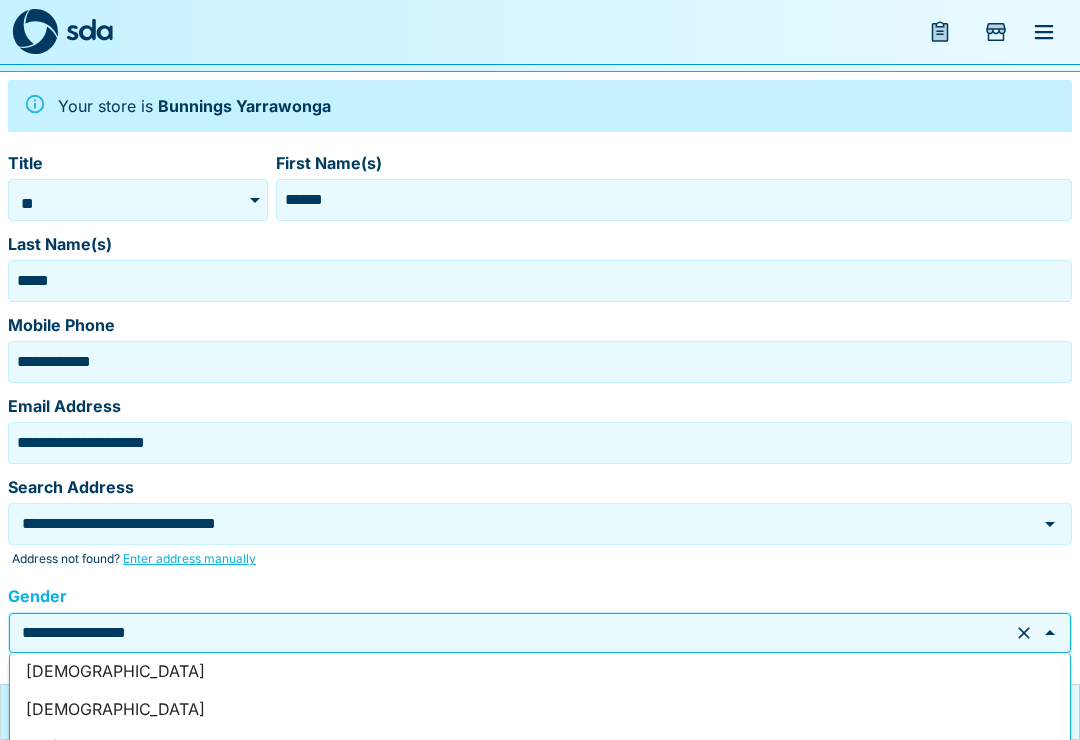 click on "[DEMOGRAPHIC_DATA]" at bounding box center (540, 710) 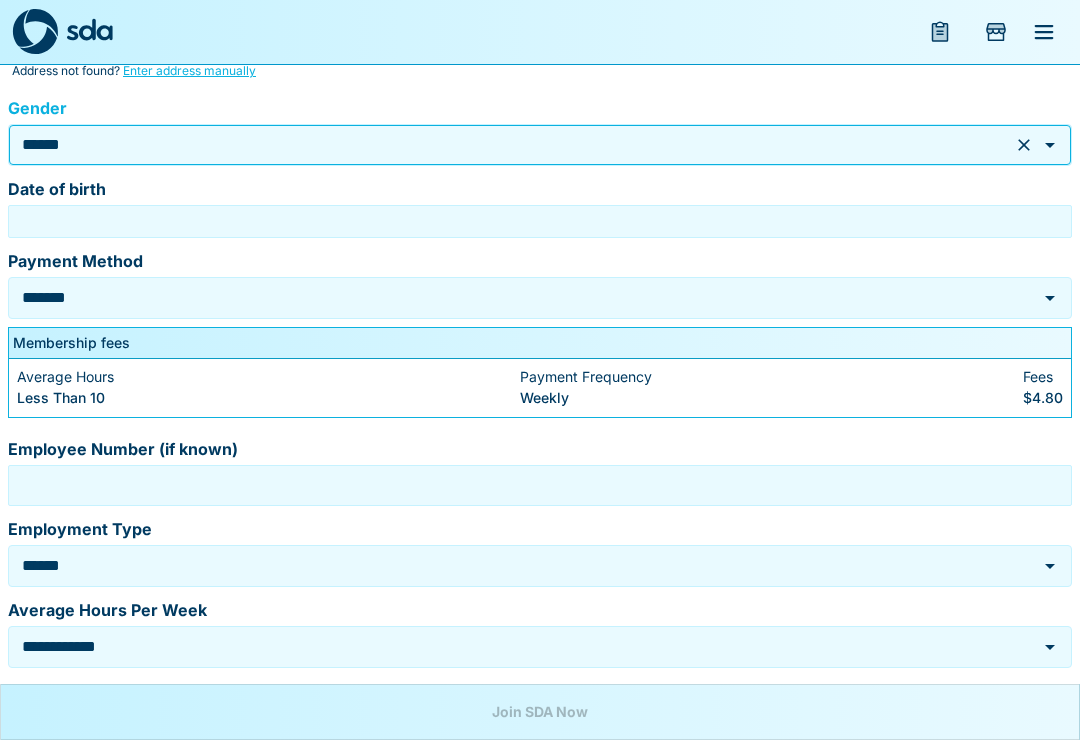 scroll, scrollTop: 566, scrollLeft: 0, axis: vertical 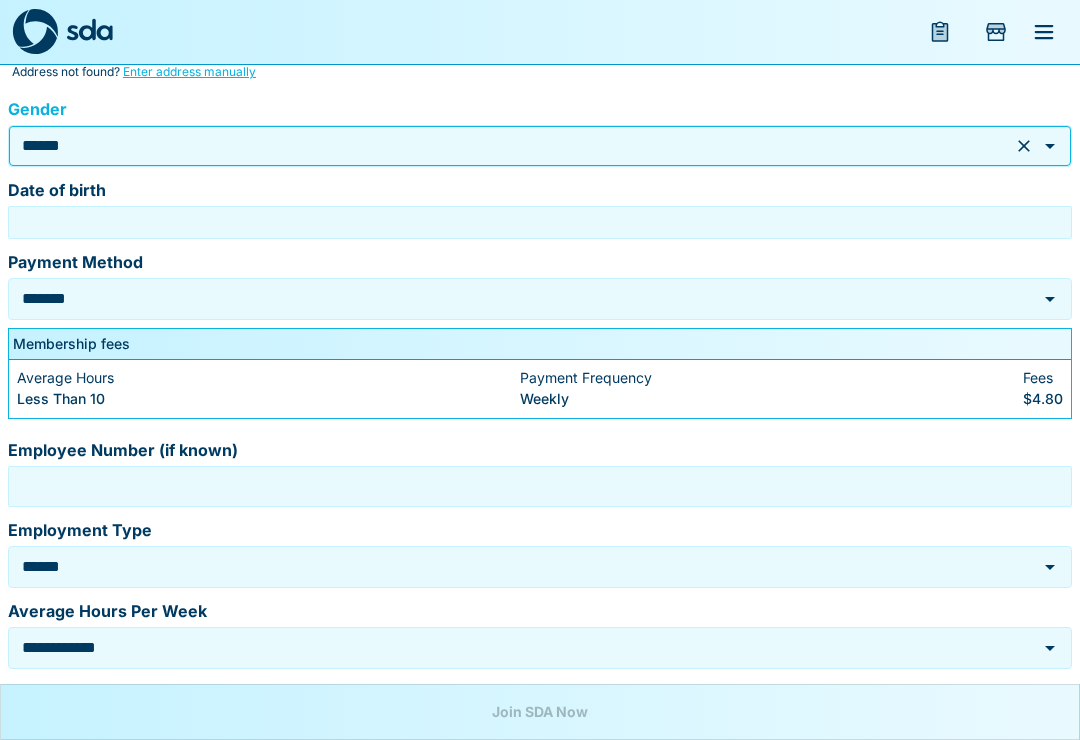 click on "Payment Method ******* Payment Method" at bounding box center (540, 279) 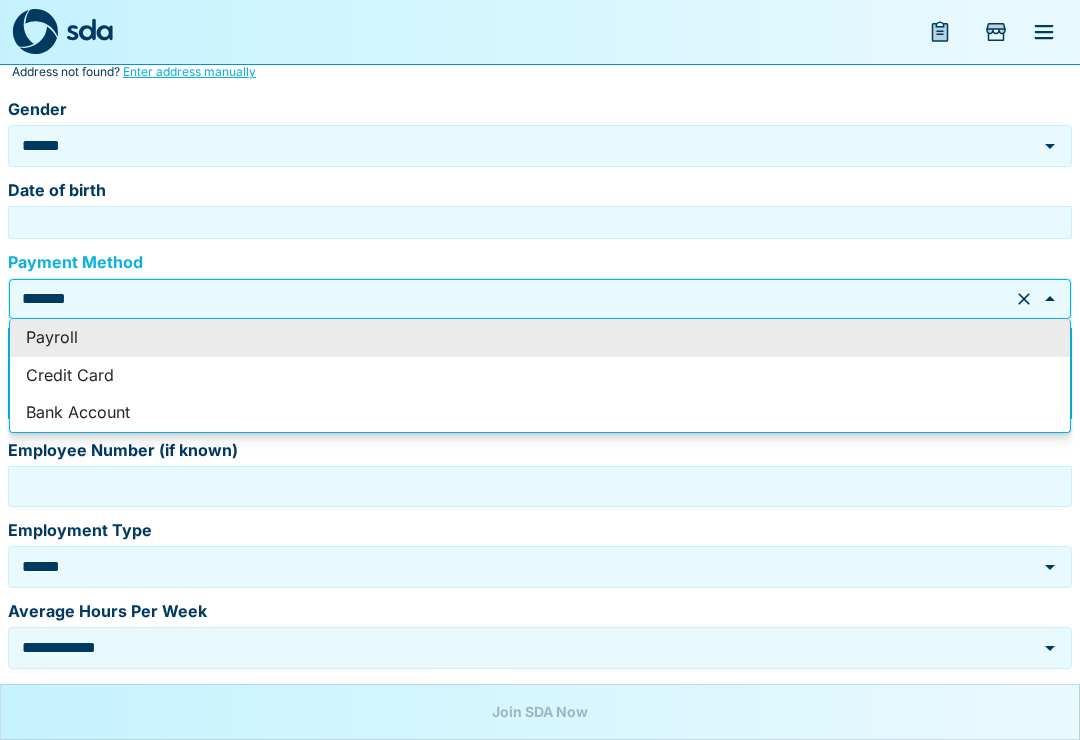 click on "Date of birth" at bounding box center [540, 222] 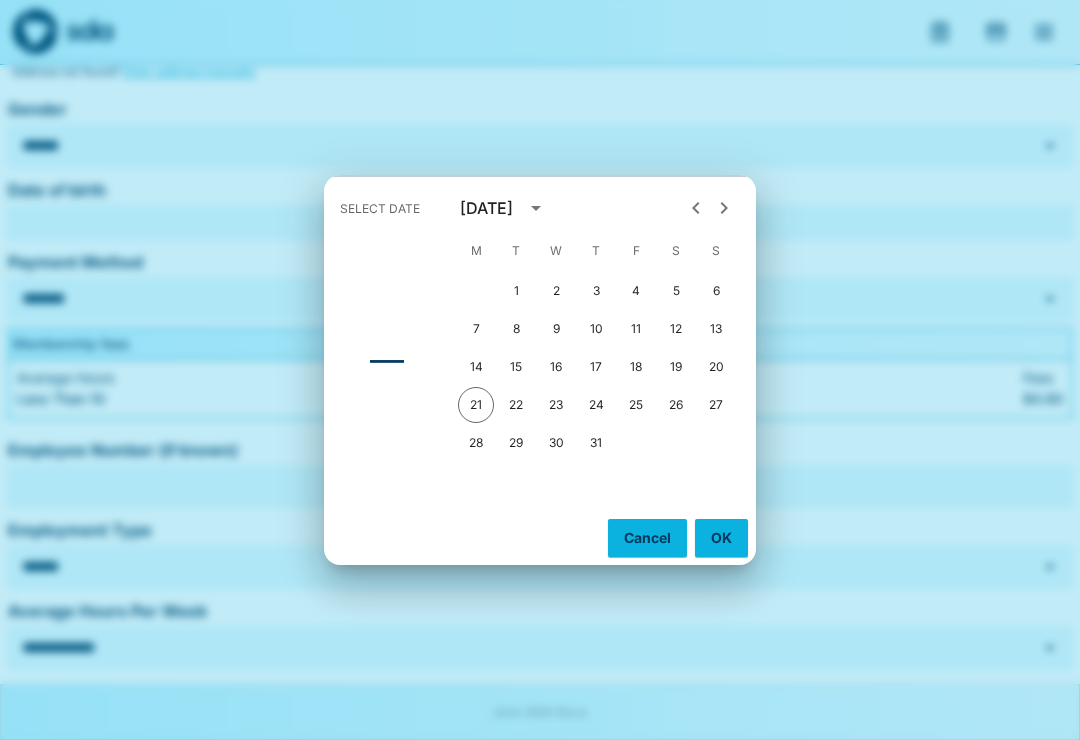 click 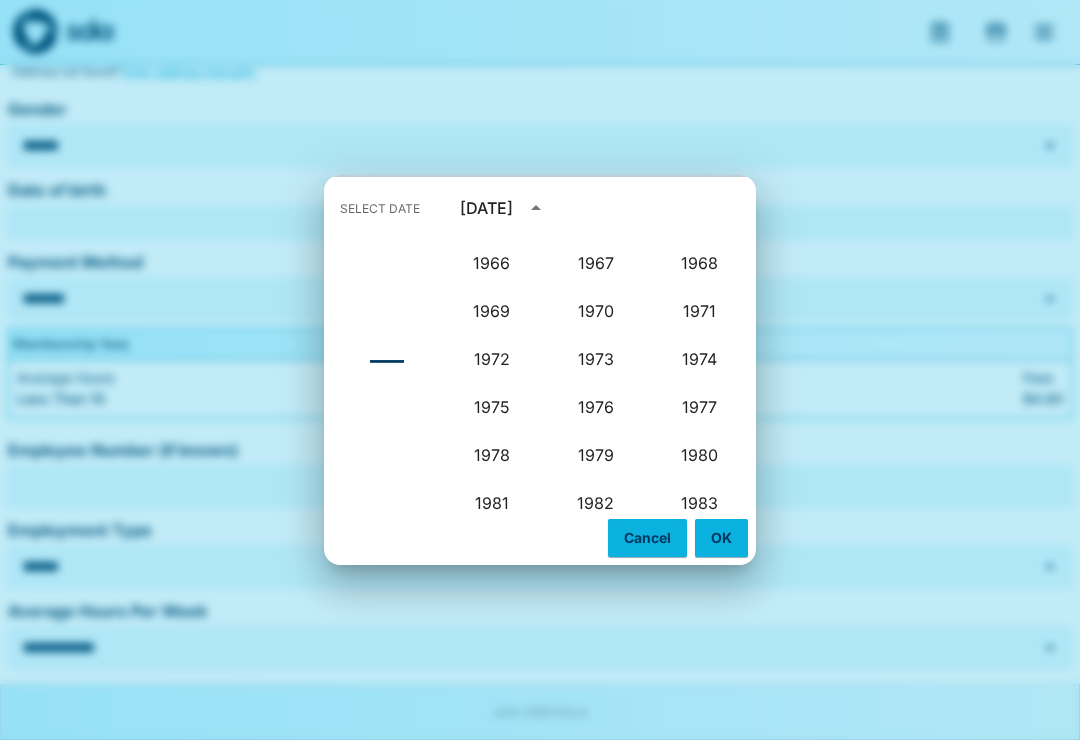 scroll, scrollTop: 1052, scrollLeft: 0, axis: vertical 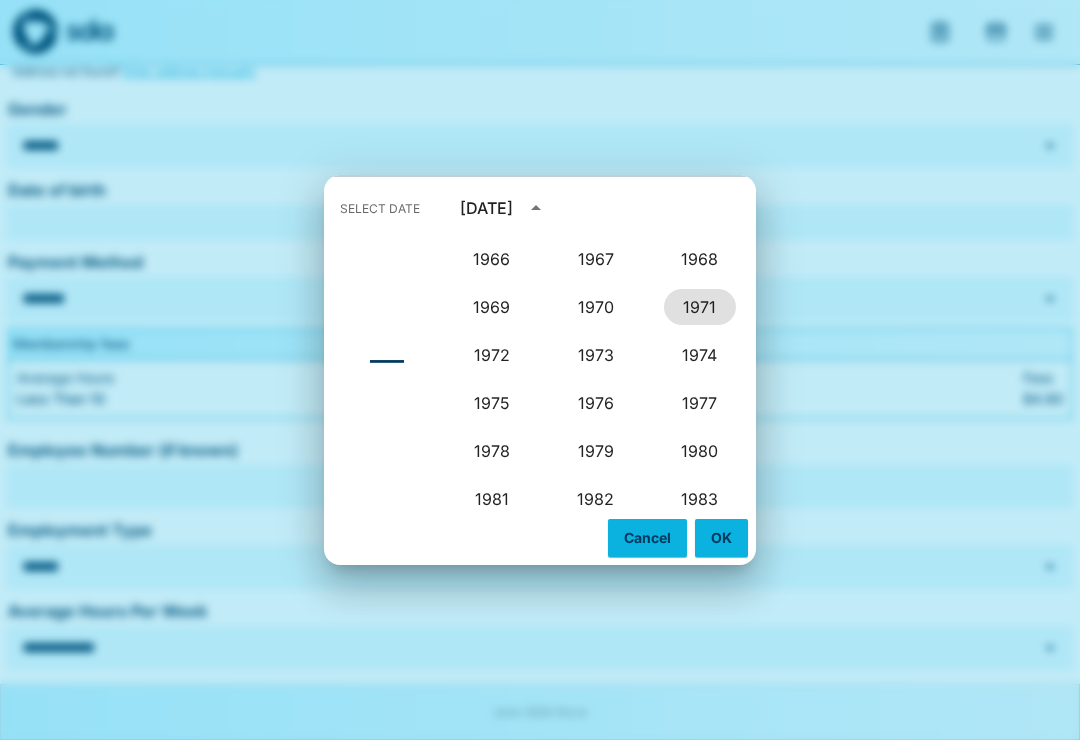 click on "1971" at bounding box center [700, 307] 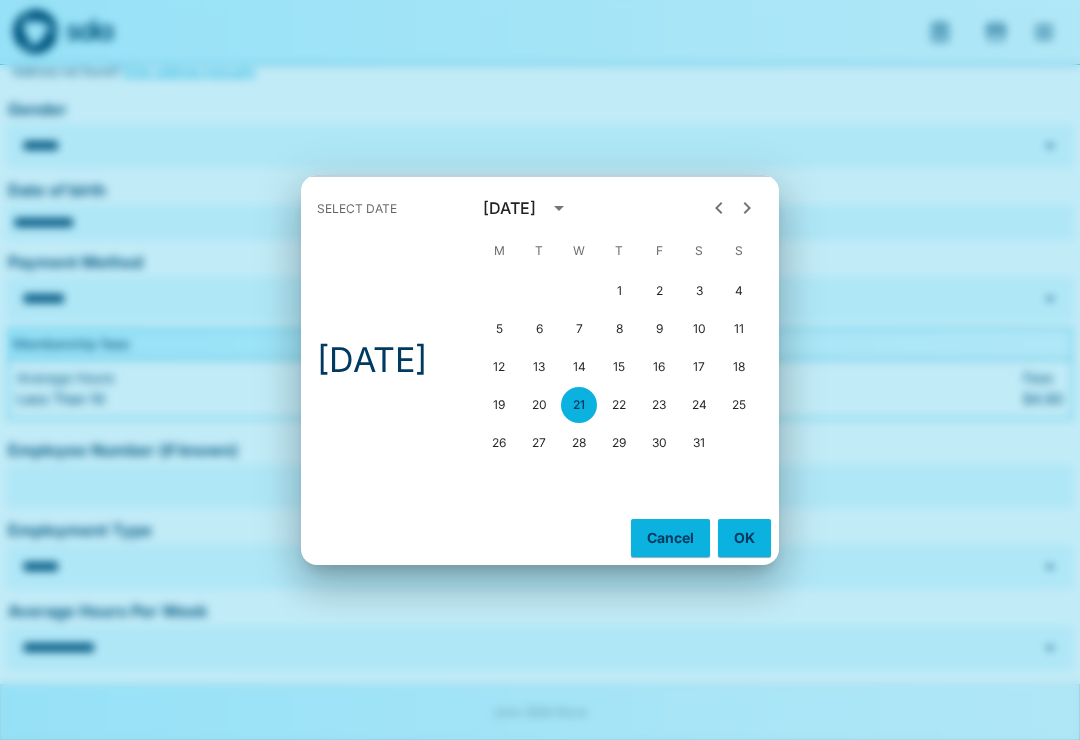 click on "[DATE]" at bounding box center [509, 208] 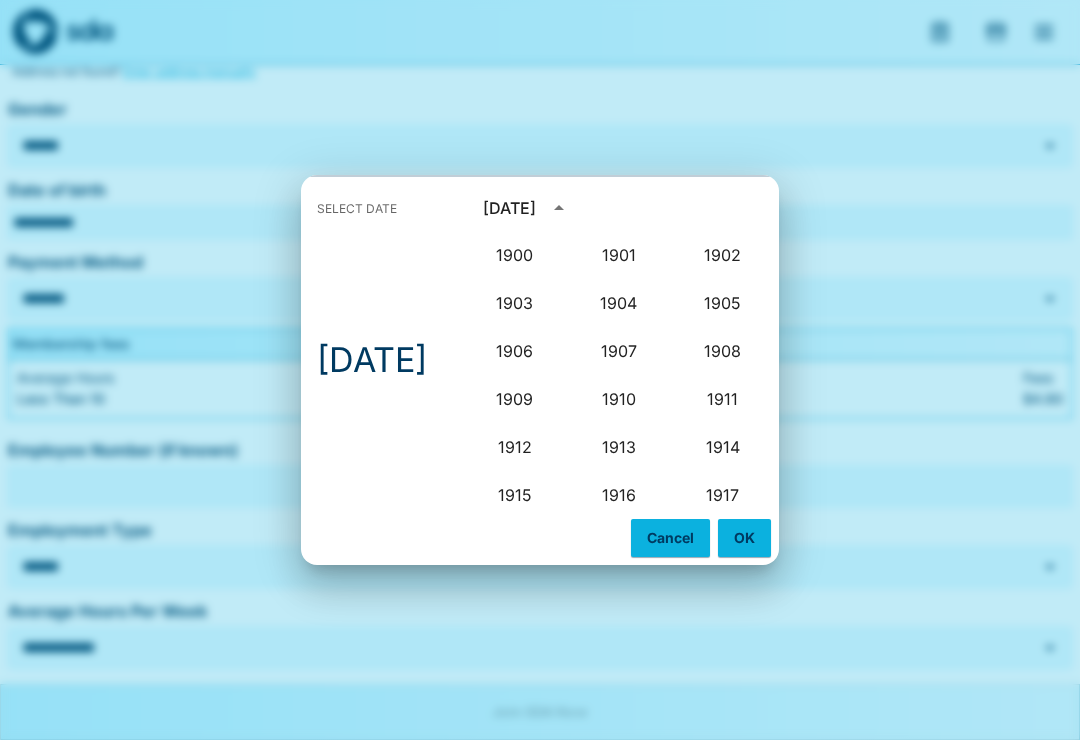 scroll, scrollTop: 988, scrollLeft: 0, axis: vertical 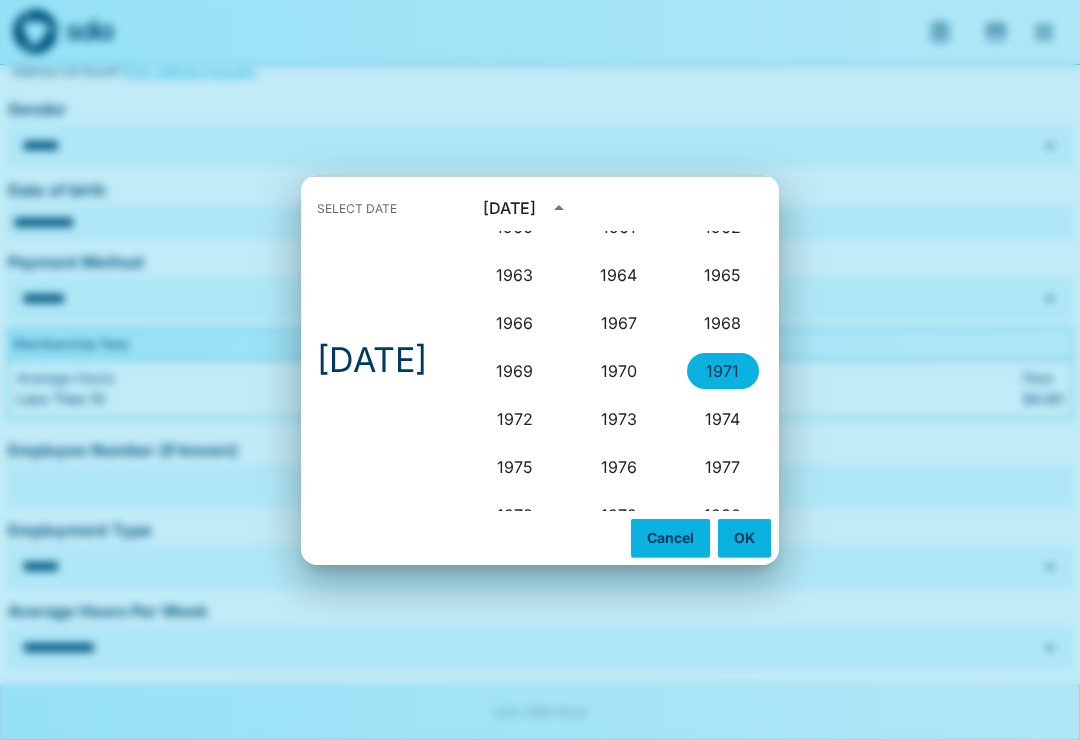 click on "1971" at bounding box center [723, 371] 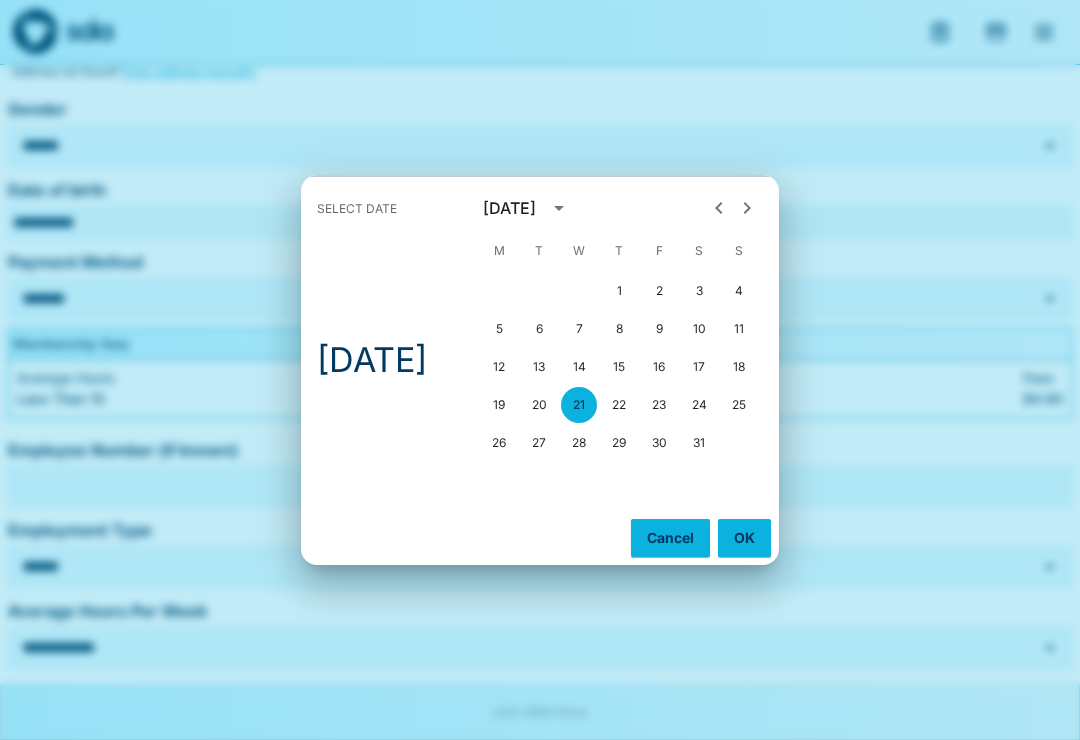 click 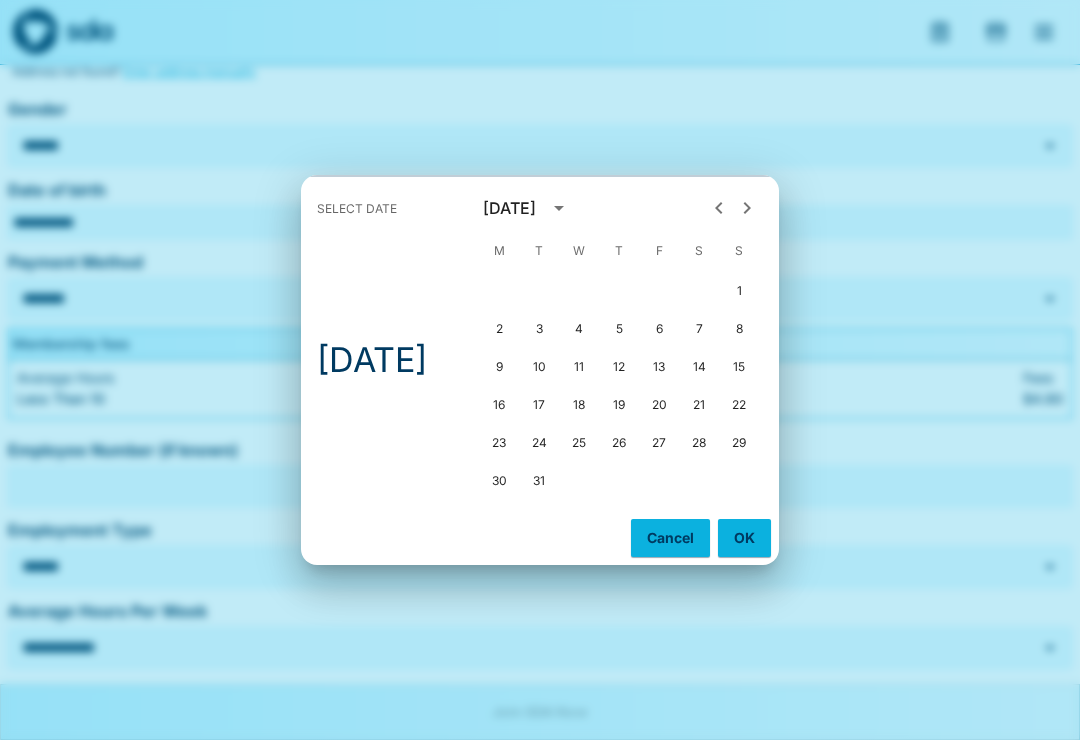 click on "8" at bounding box center [739, 329] 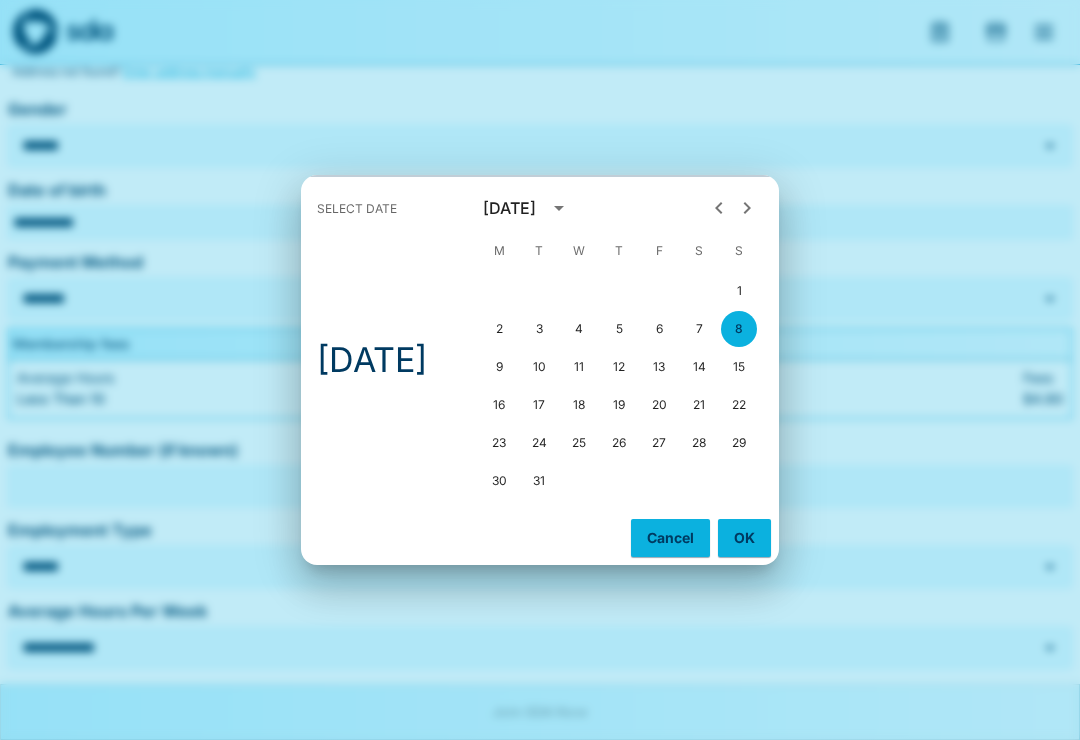 click on "OK" at bounding box center (744, 538) 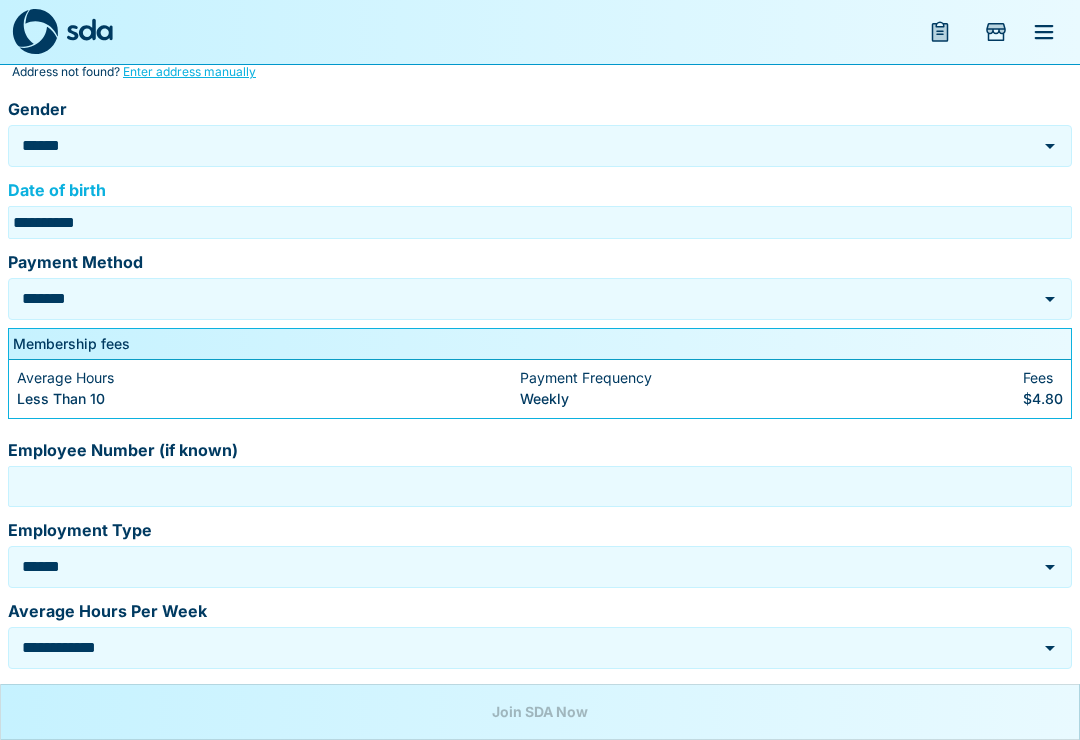 click on "Employee Number (if known)" at bounding box center (540, 486) 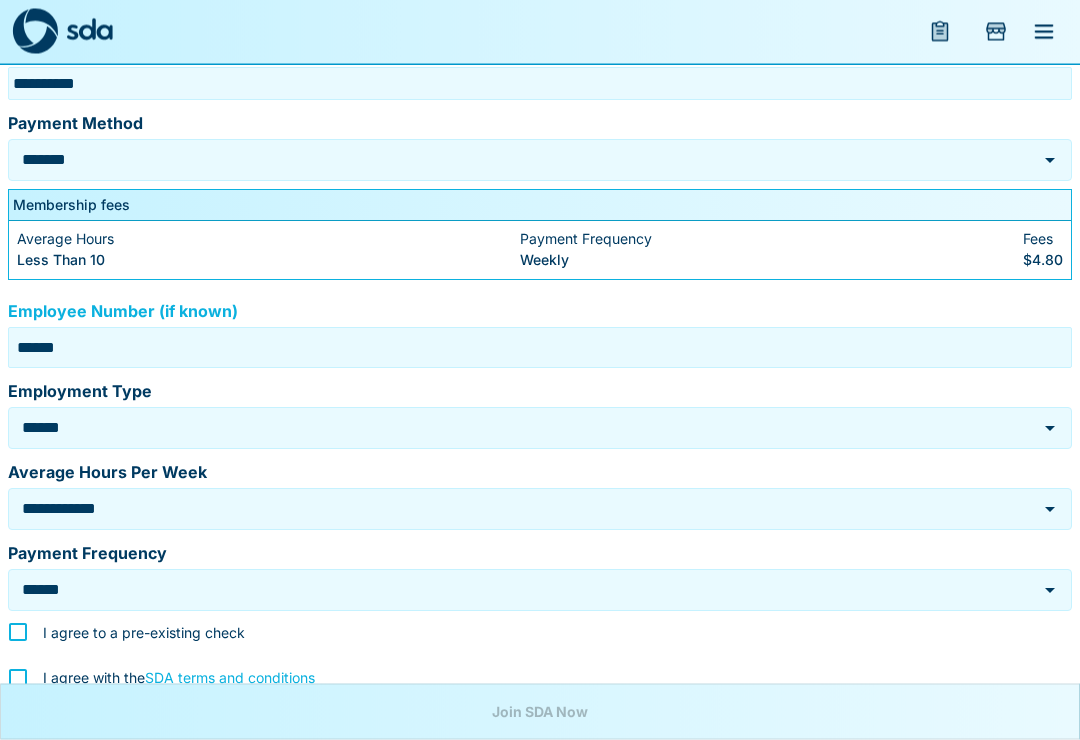 scroll, scrollTop: 713, scrollLeft: 0, axis: vertical 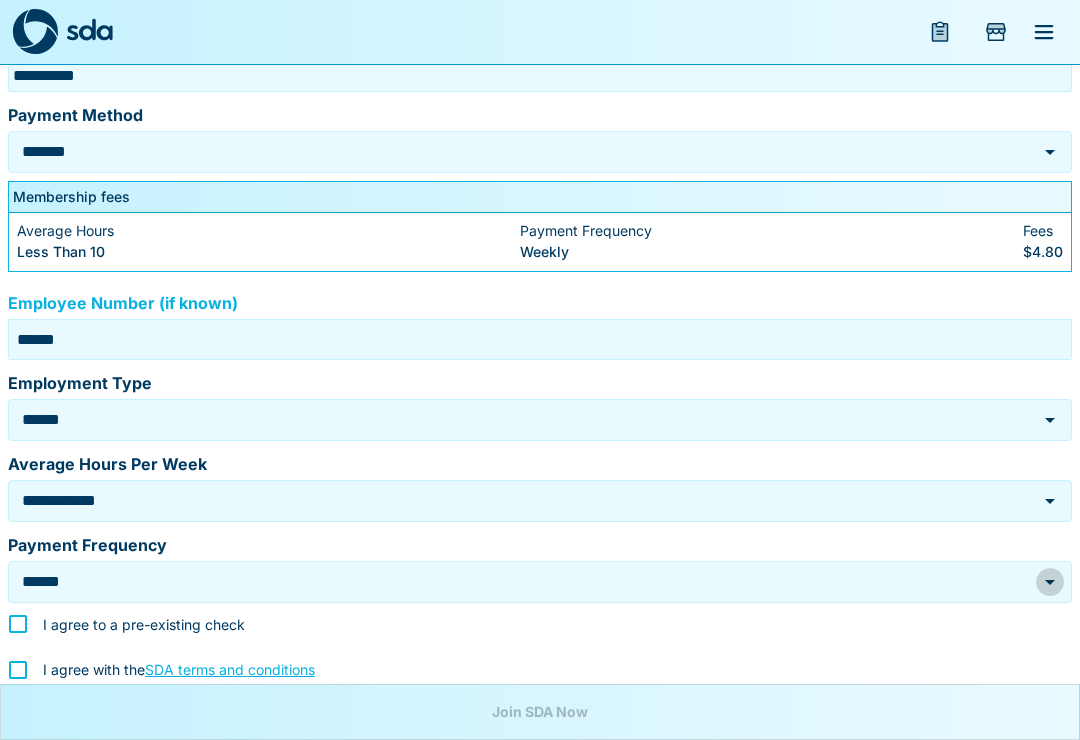 click 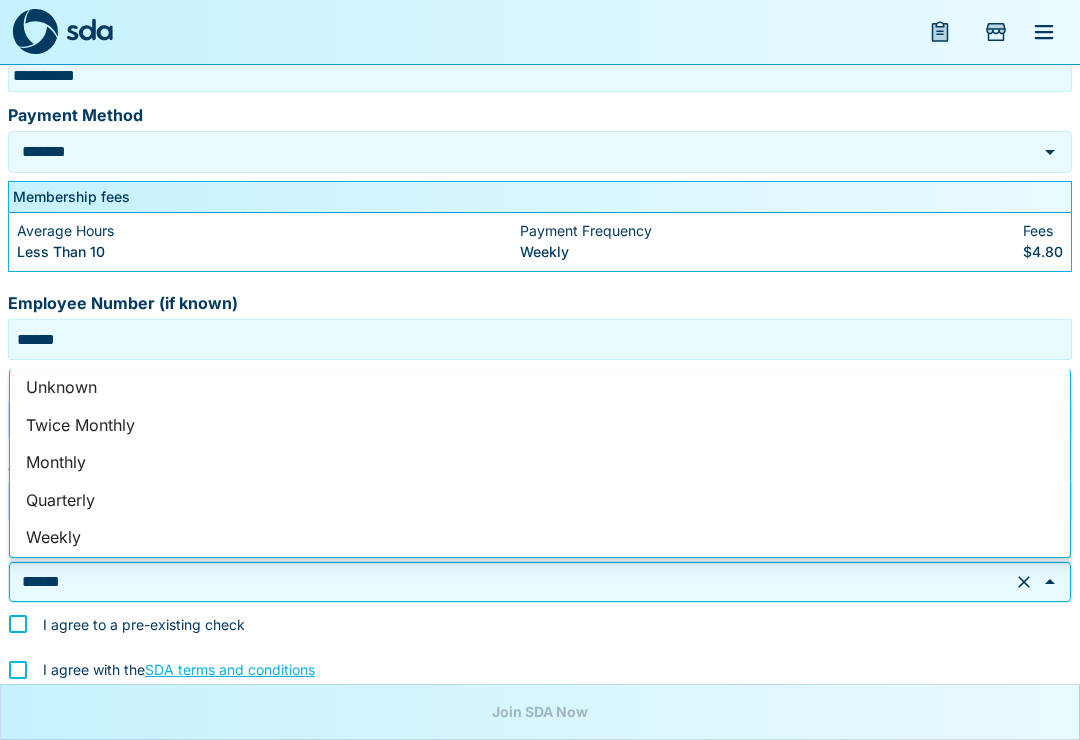 click on "Twice Monthly" at bounding box center [540, 426] 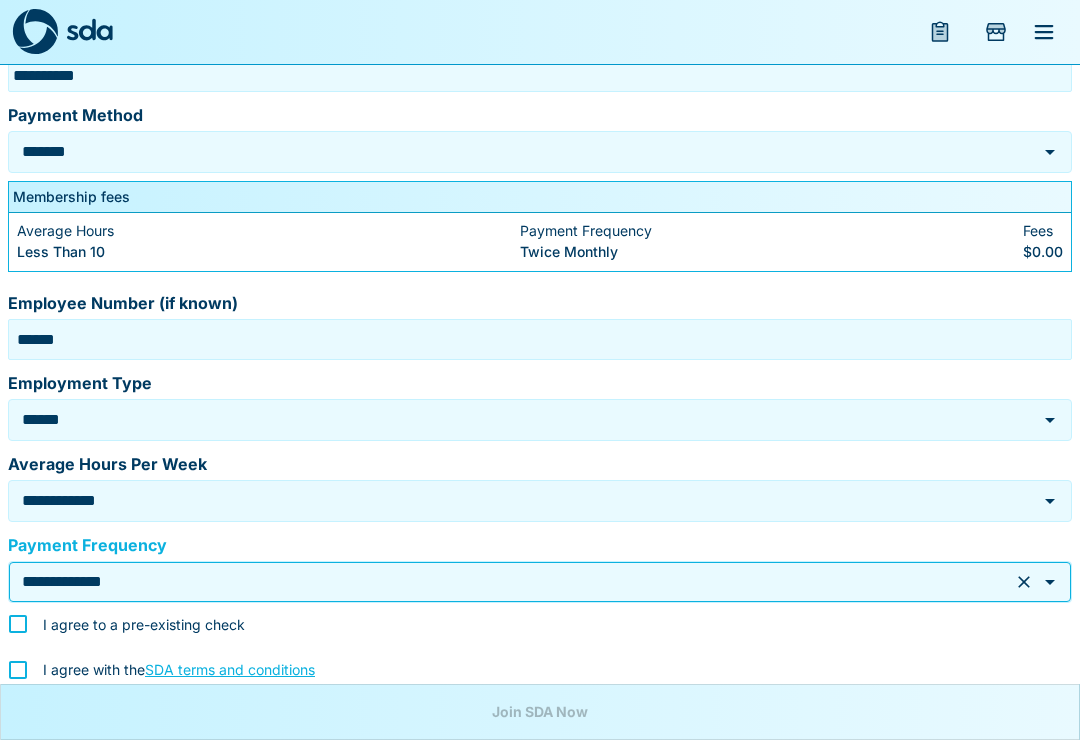 click 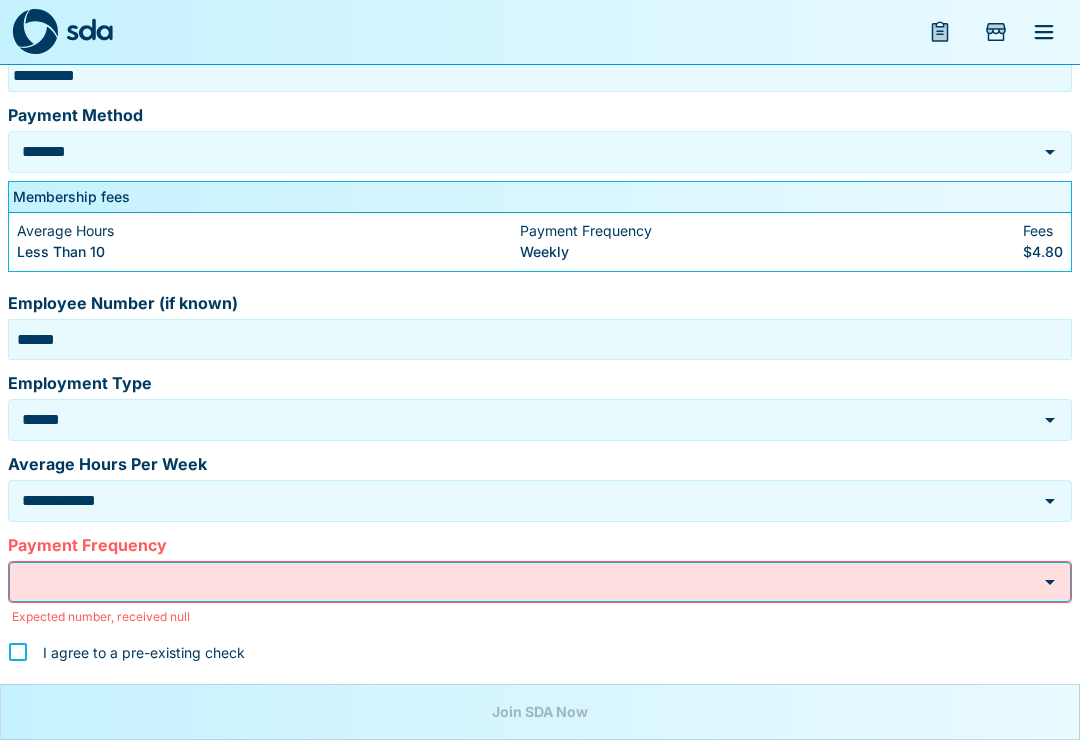click on "Payment Frequency" at bounding box center (525, 581) 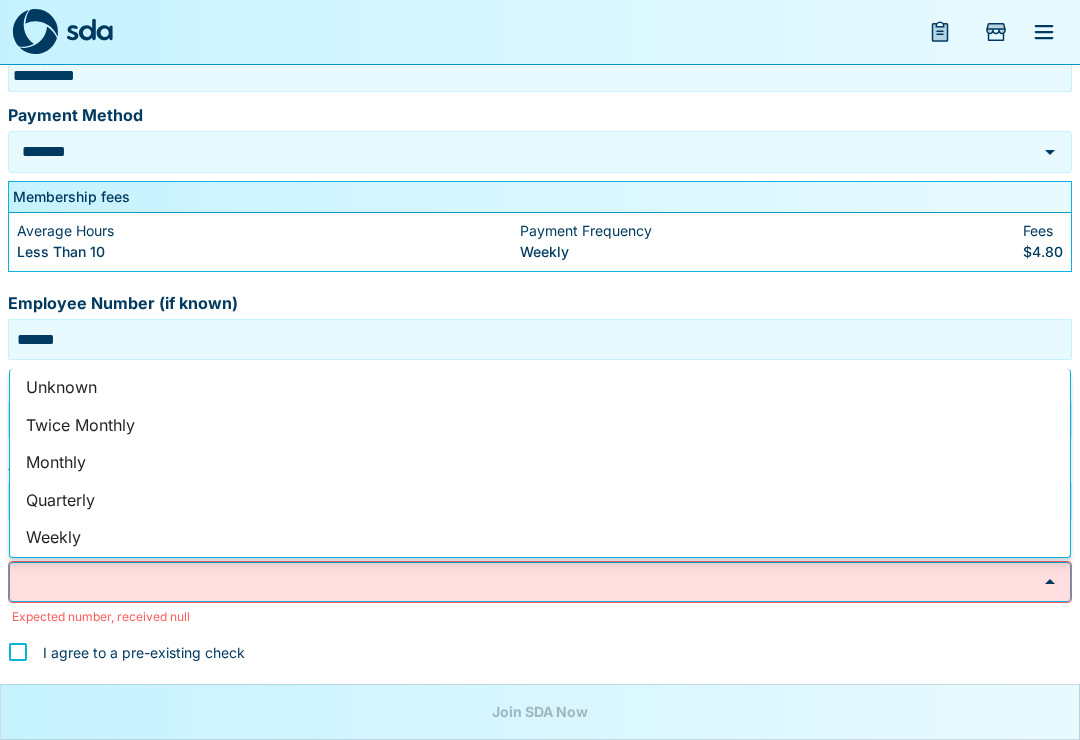 click on "Twice Monthly" at bounding box center (540, 426) 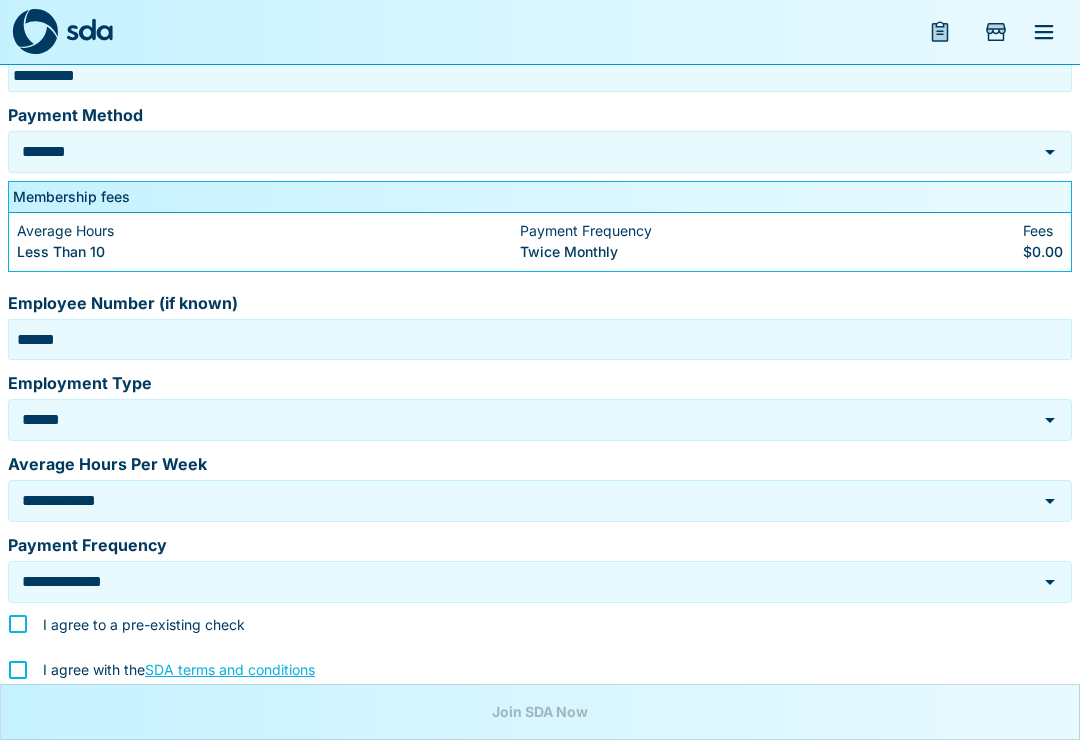 click on "**********" at bounding box center [512, 581] 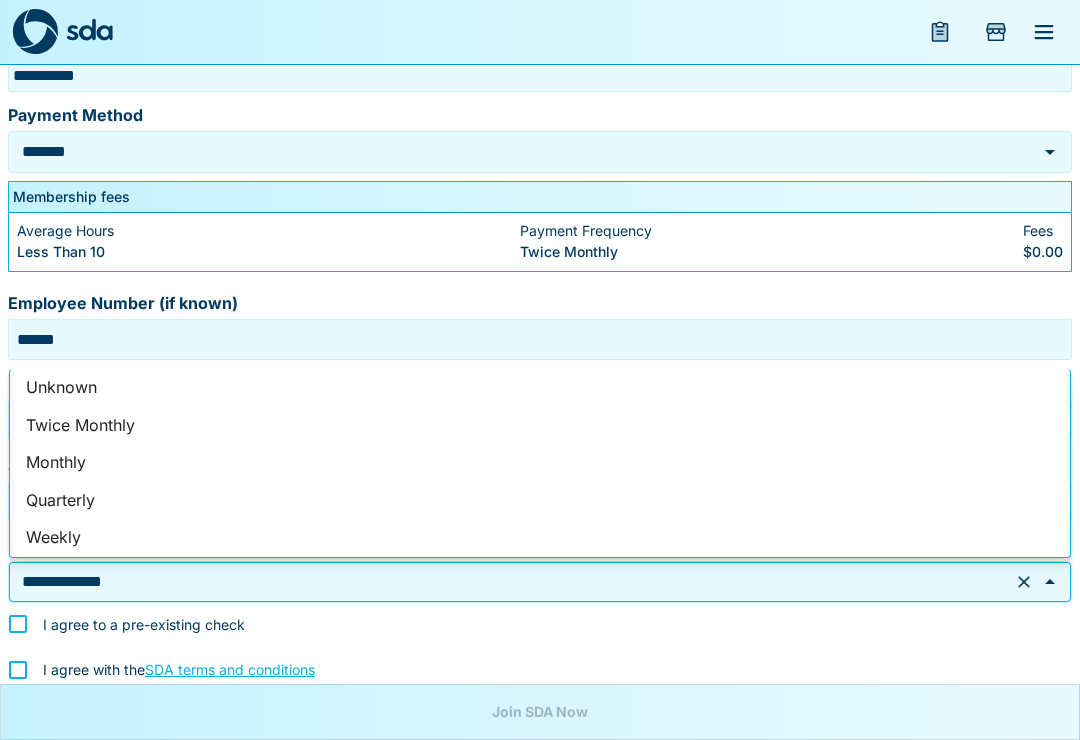 click on "Weekly" at bounding box center (540, 538) 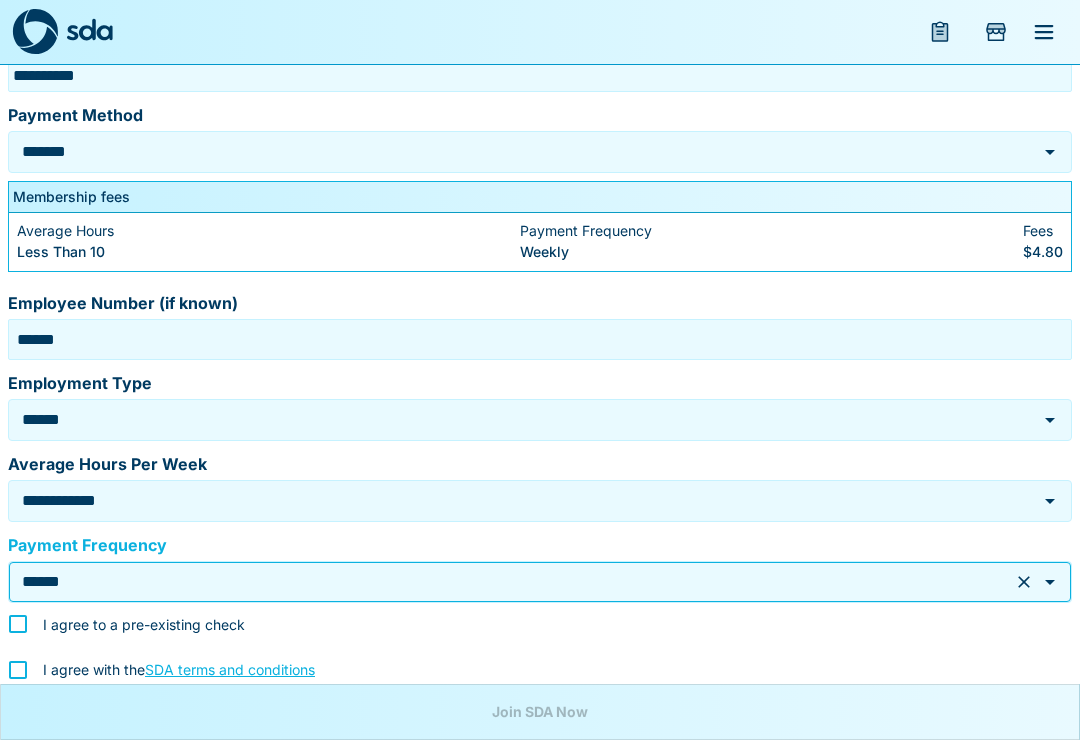 click at bounding box center [1024, 582] 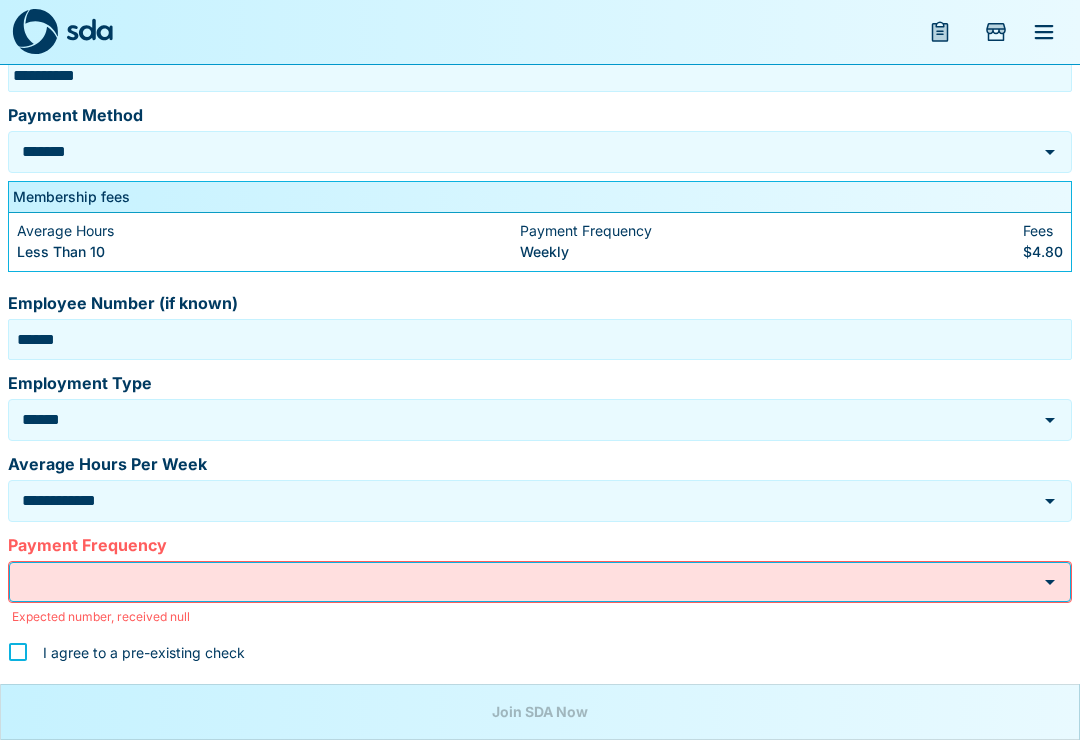 click on "Payment Frequency" at bounding box center [525, 581] 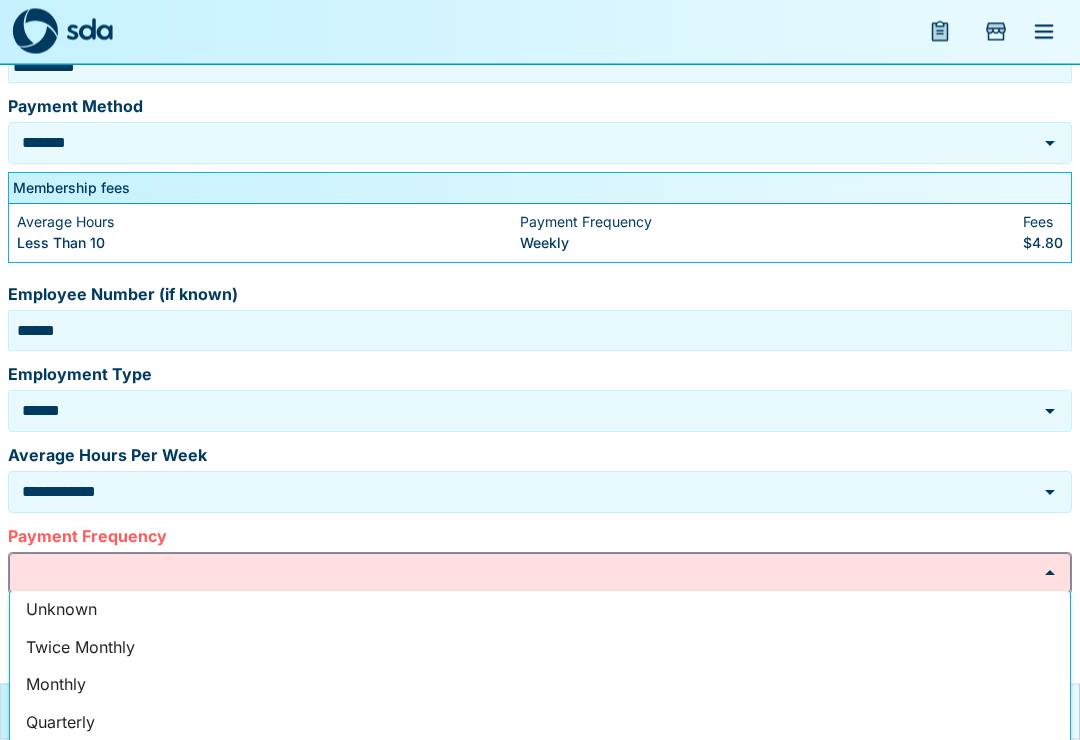 scroll, scrollTop: 740, scrollLeft: 0, axis: vertical 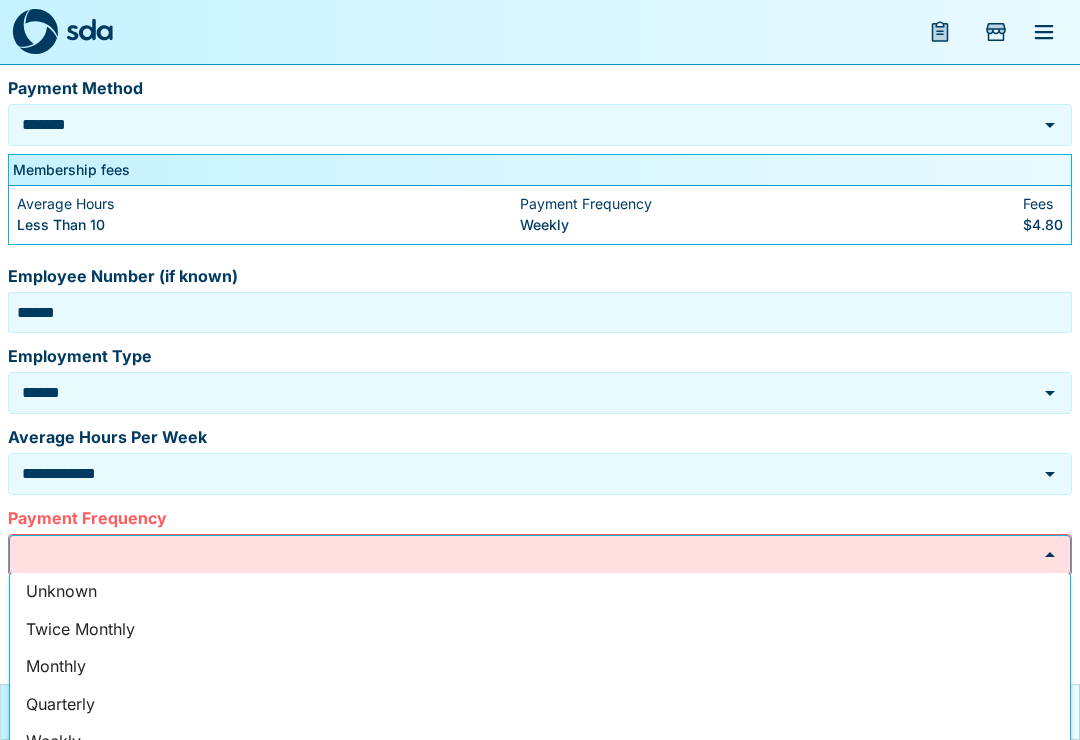 click on "Monthly" at bounding box center (540, 667) 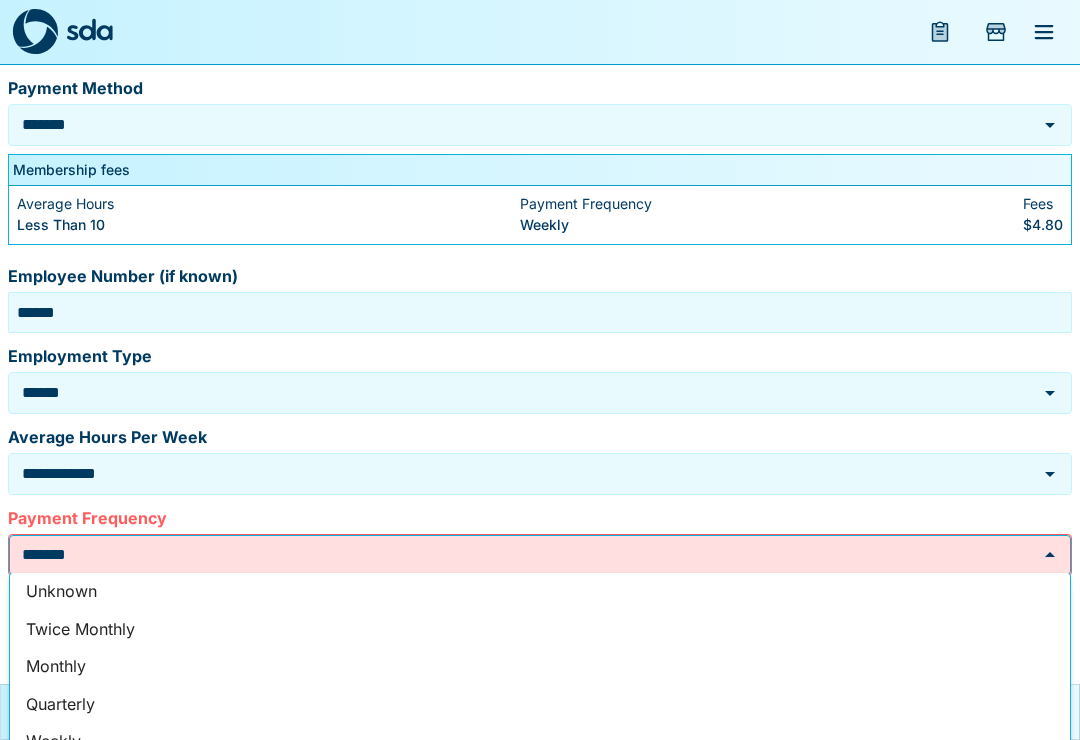 scroll, scrollTop: 713, scrollLeft: 0, axis: vertical 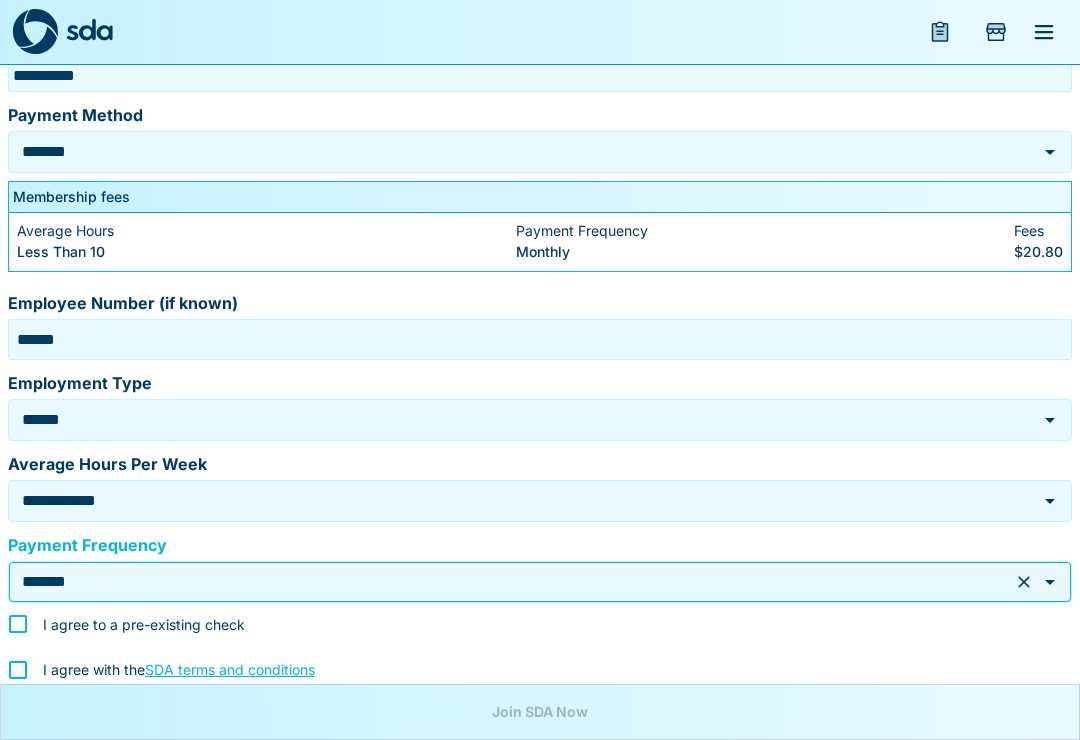 click 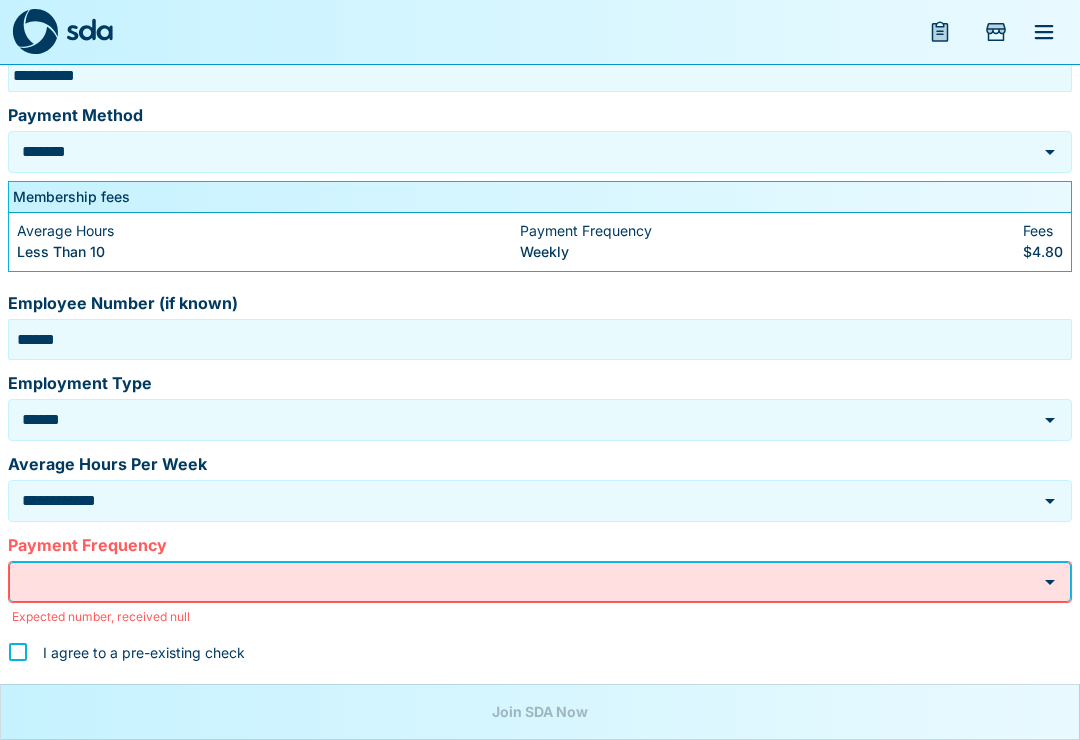 click on "Payment Frequency" at bounding box center [525, 581] 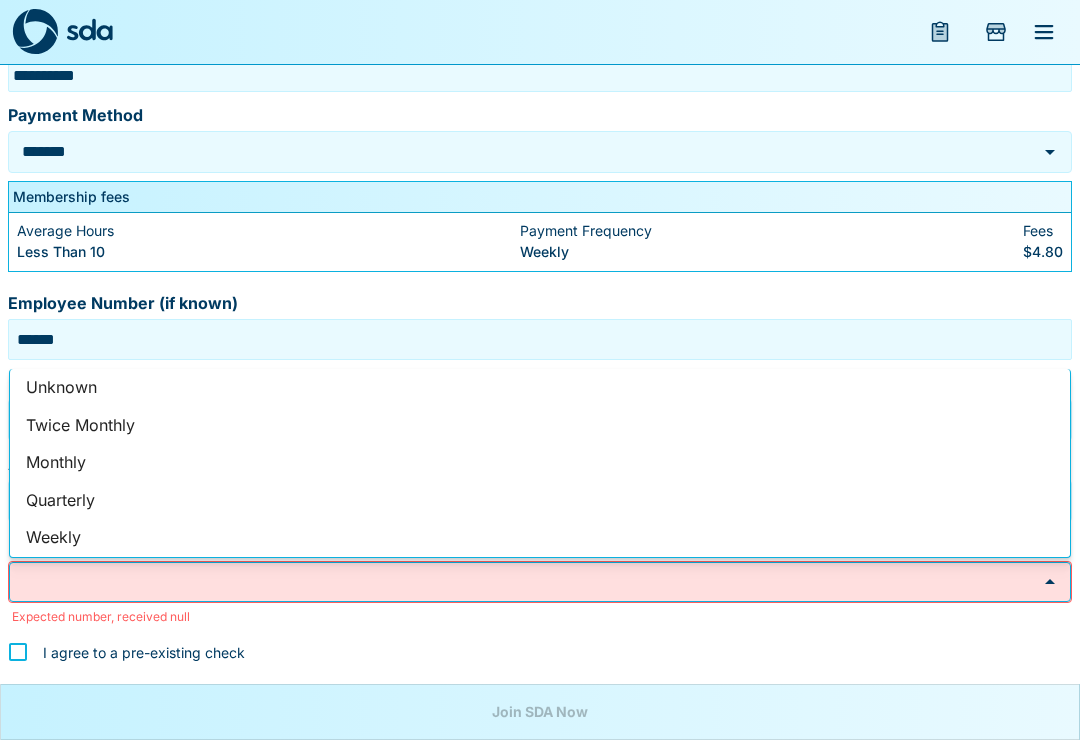 click on "Twice Monthly" at bounding box center (540, 426) 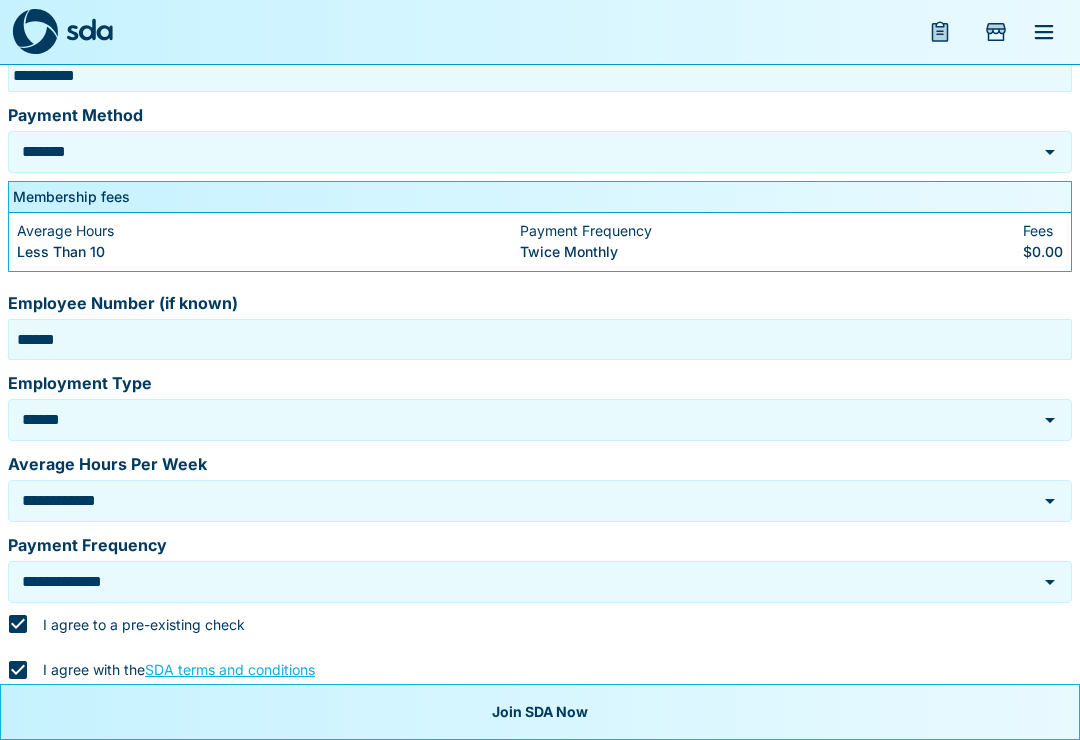 click on "Join SDA Now" at bounding box center [540, 712] 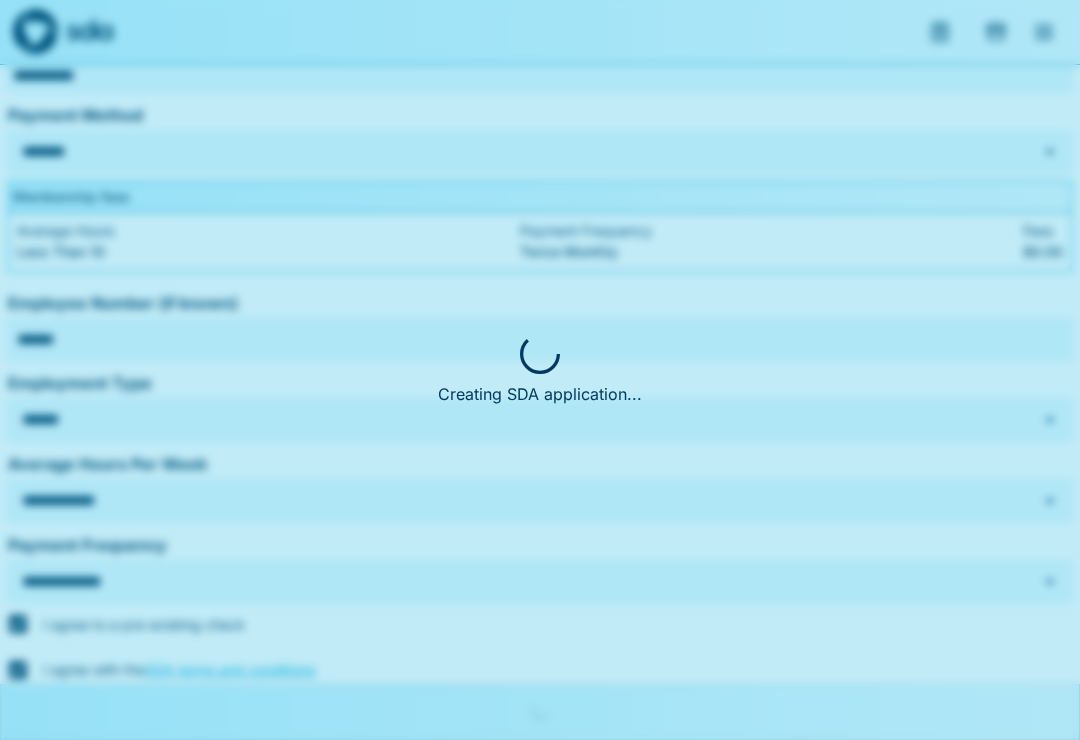 scroll, scrollTop: 0, scrollLeft: 0, axis: both 